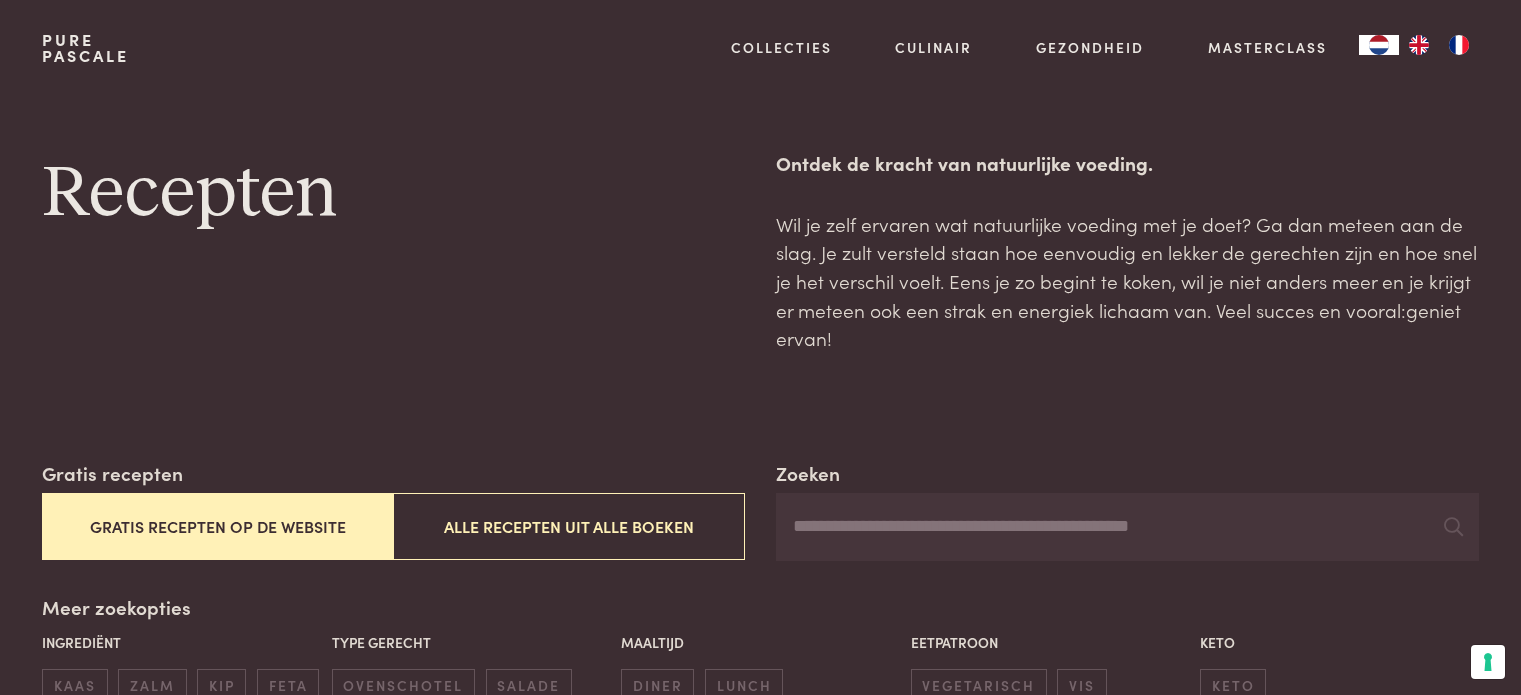 scroll, scrollTop: 0, scrollLeft: 0, axis: both 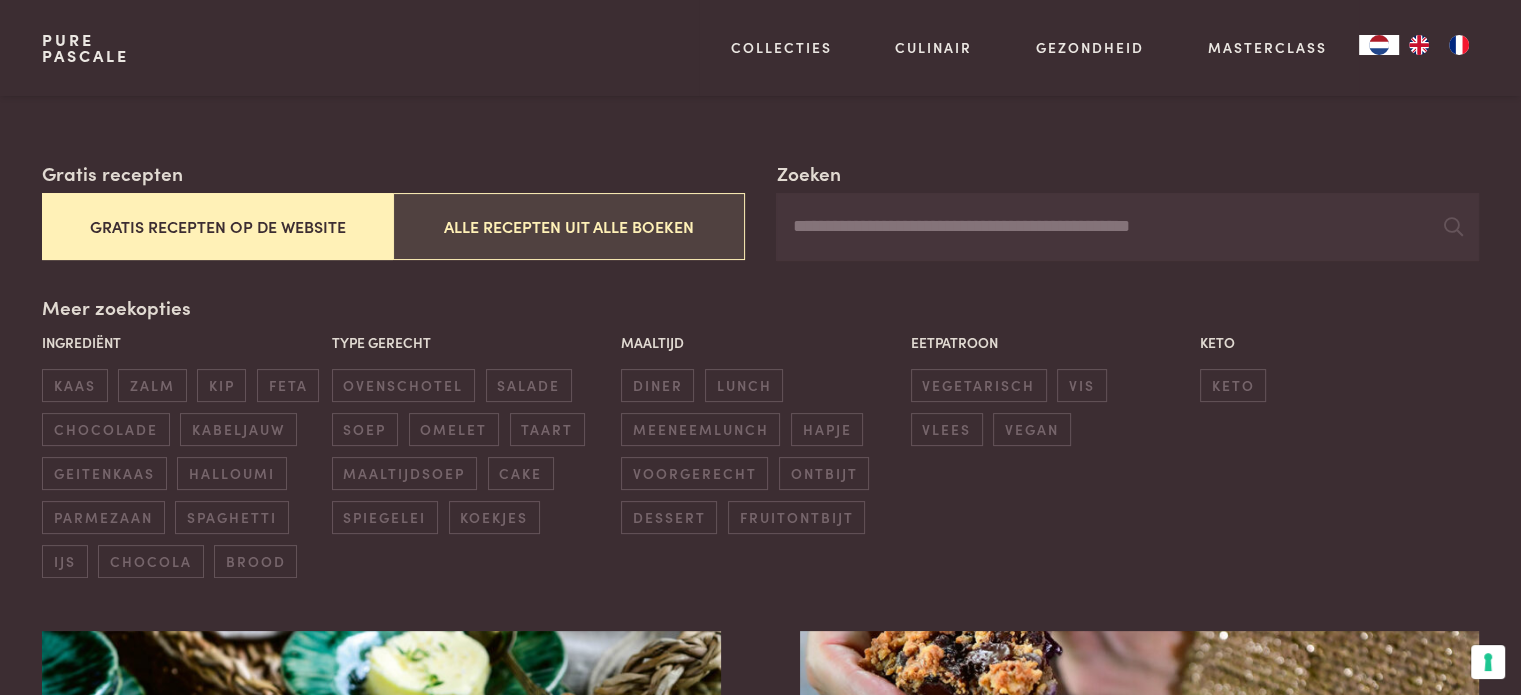 click on "Alle recepten uit alle boeken" at bounding box center [568, 226] 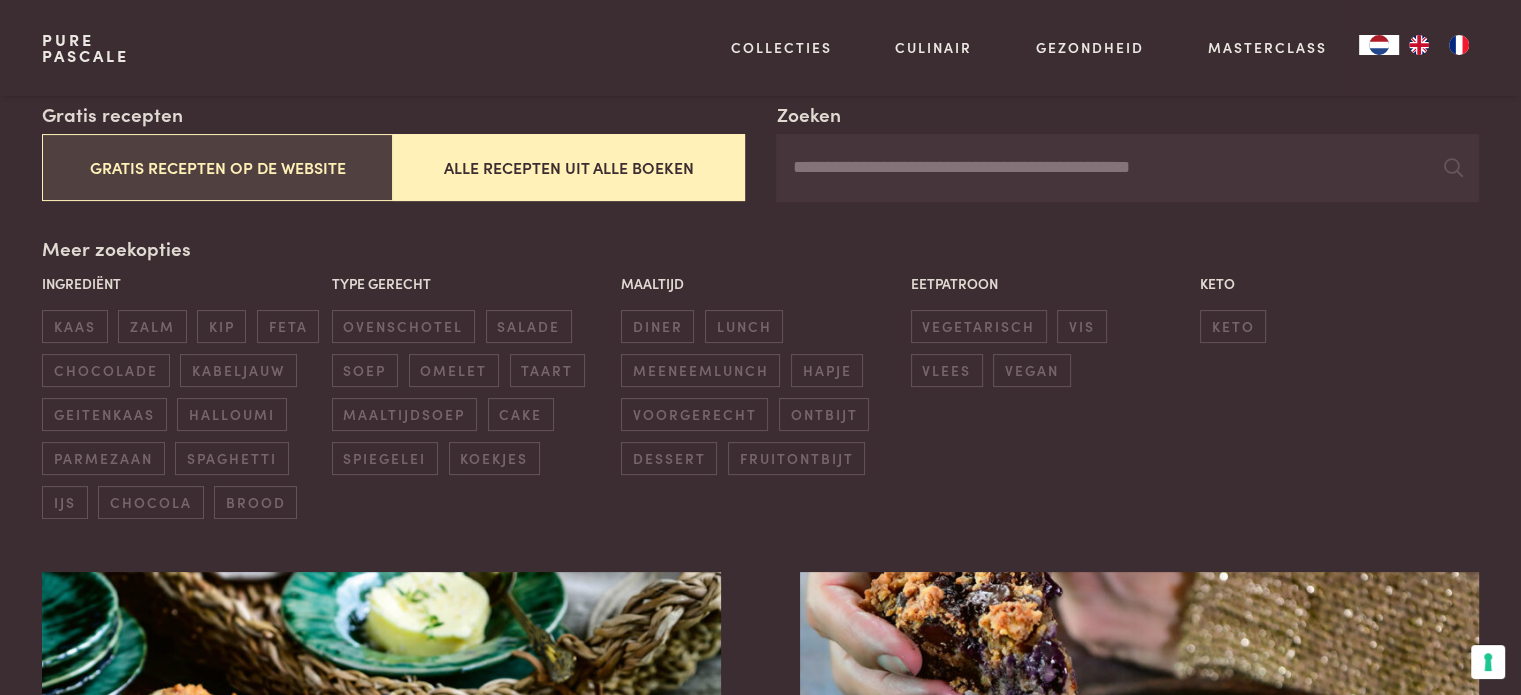 click on "Gratis recepten op de website" at bounding box center (217, 167) 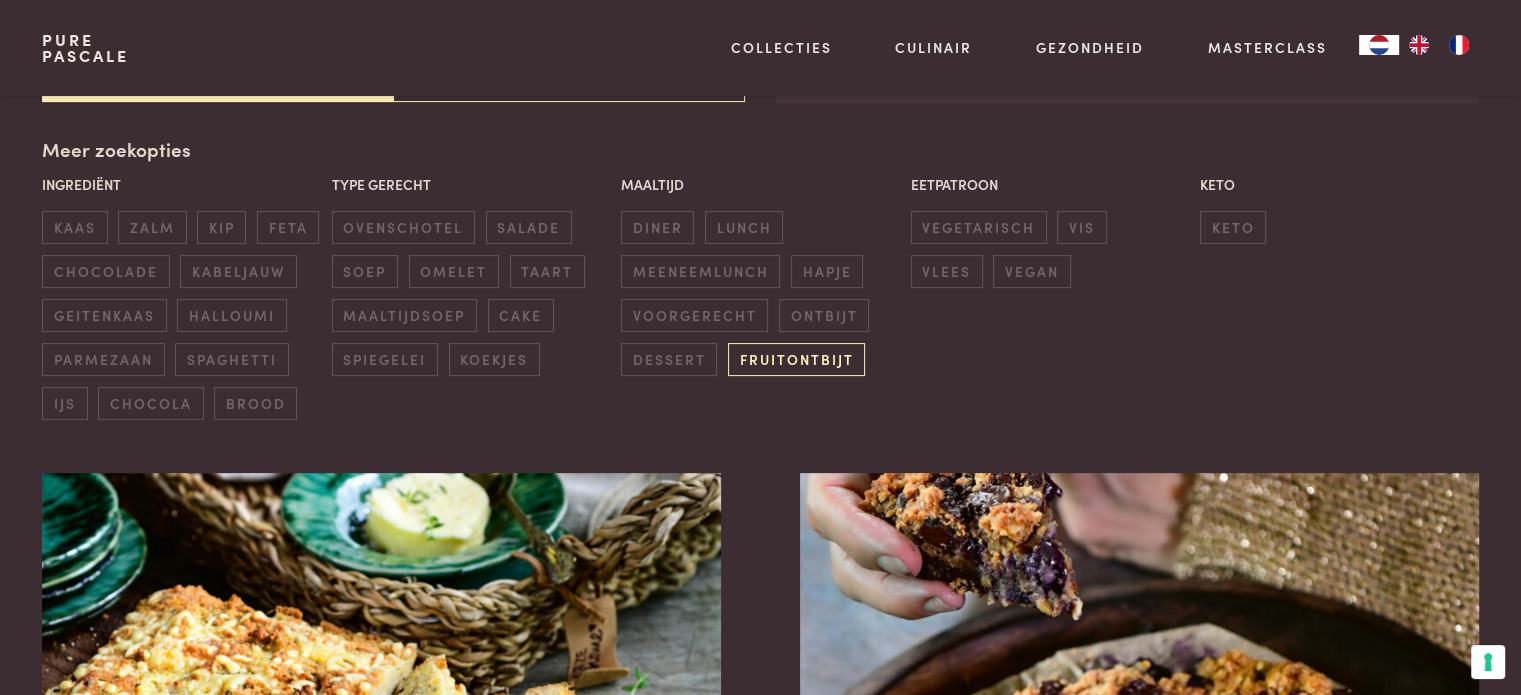 scroll, scrollTop: 459, scrollLeft: 0, axis: vertical 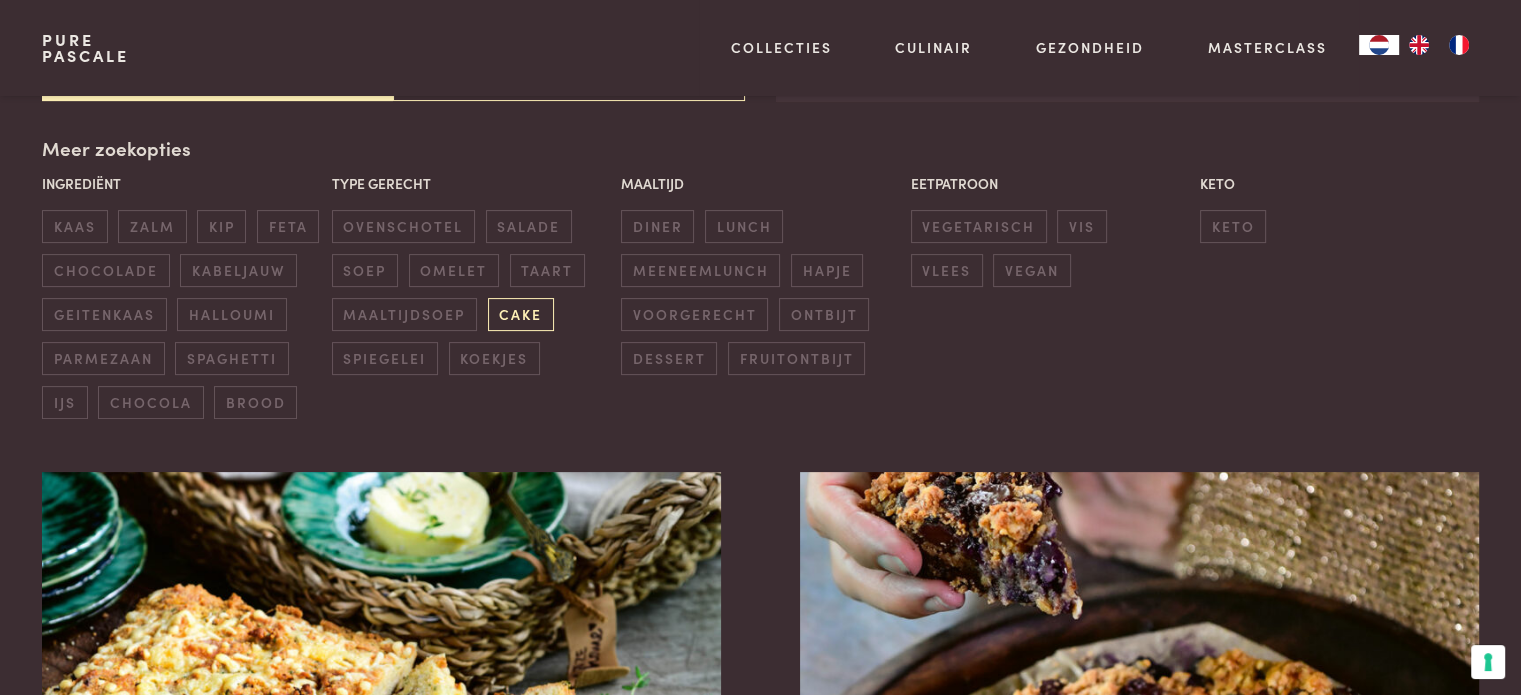 click on "cake" at bounding box center [521, 314] 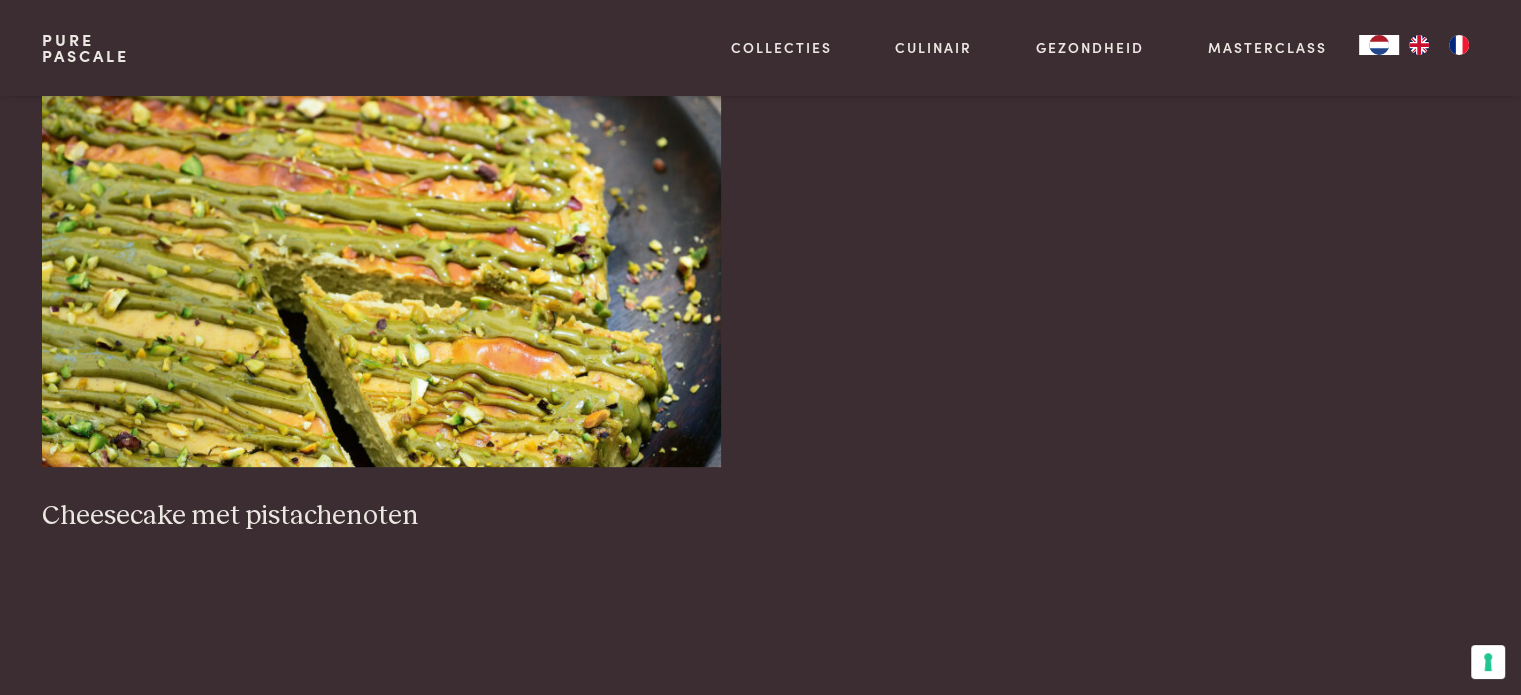 scroll, scrollTop: 1059, scrollLeft: 0, axis: vertical 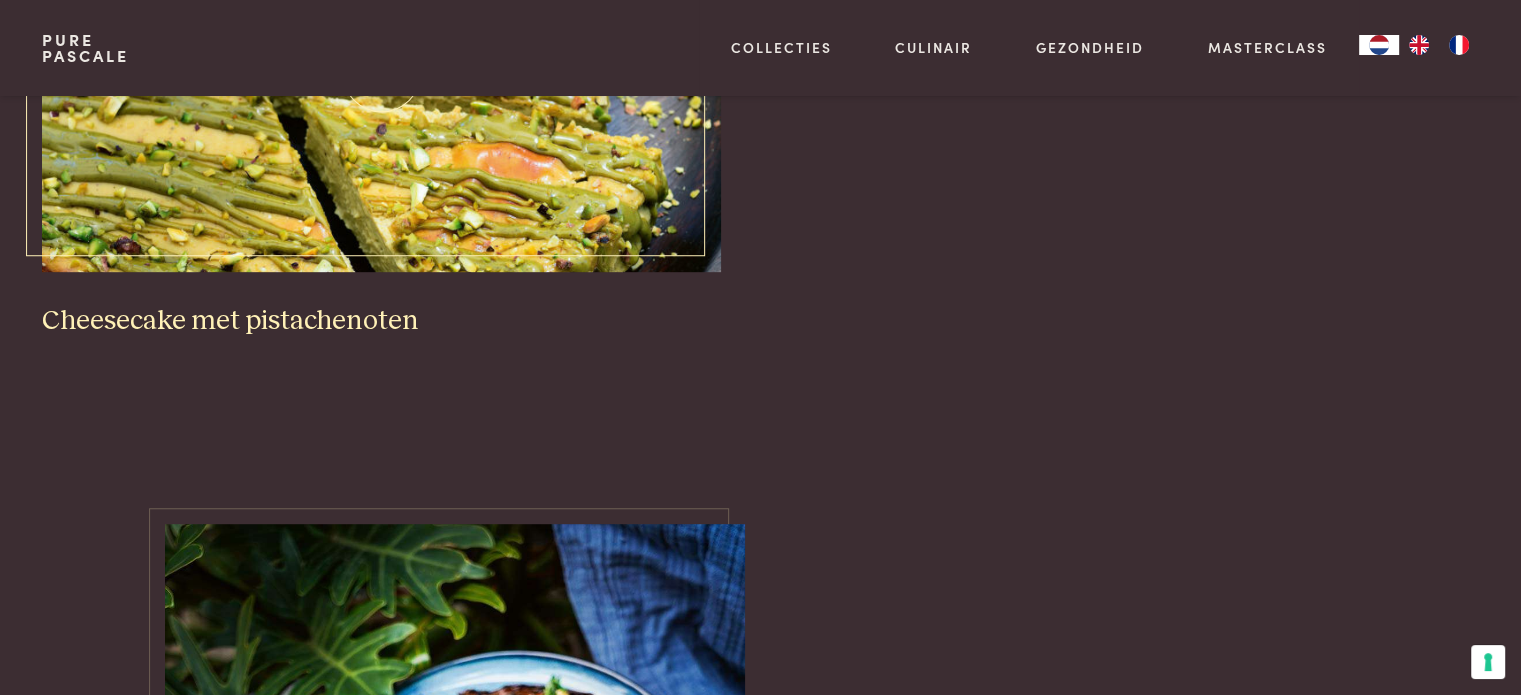 click on "Cheesecake met pistachenoten" at bounding box center [381, 321] 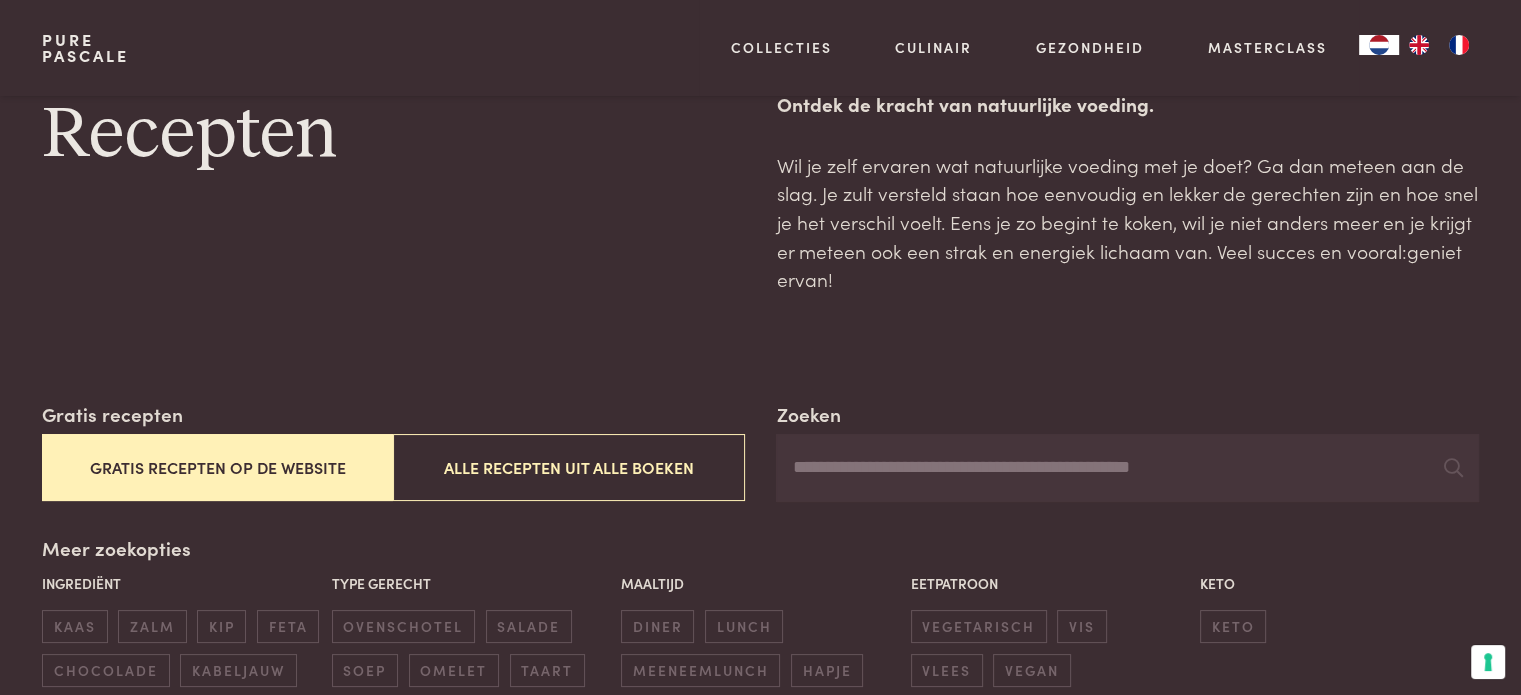 scroll, scrollTop: 459, scrollLeft: 0, axis: vertical 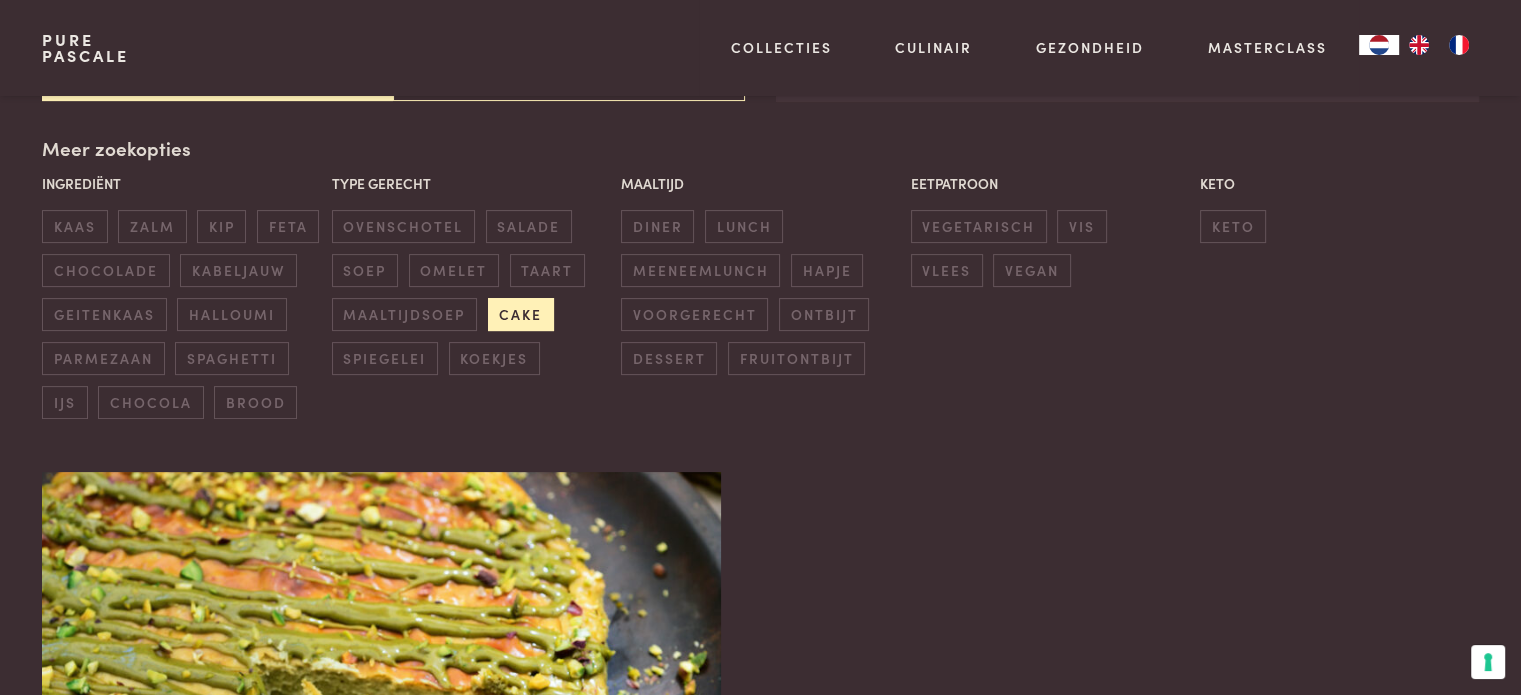 click on "cake" at bounding box center (521, 314) 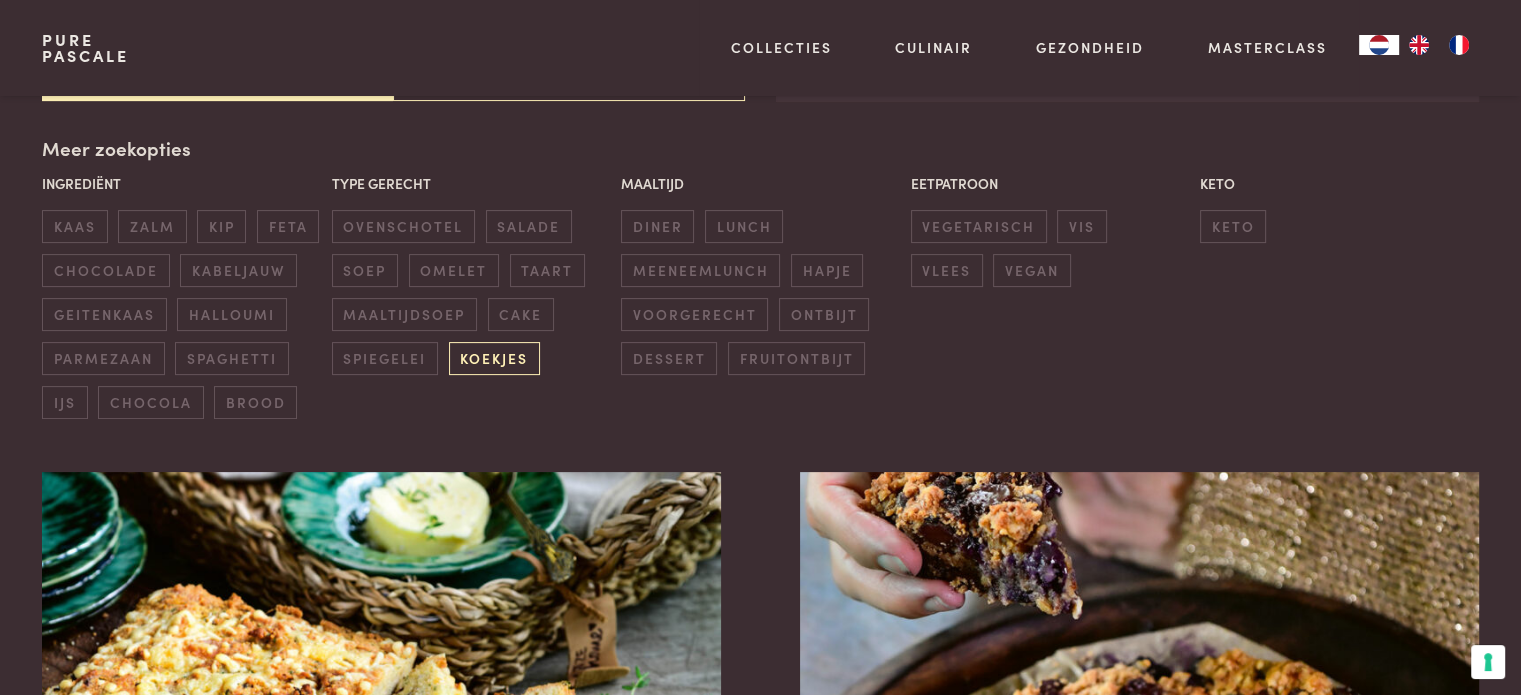 click on "koekjes" at bounding box center [494, 358] 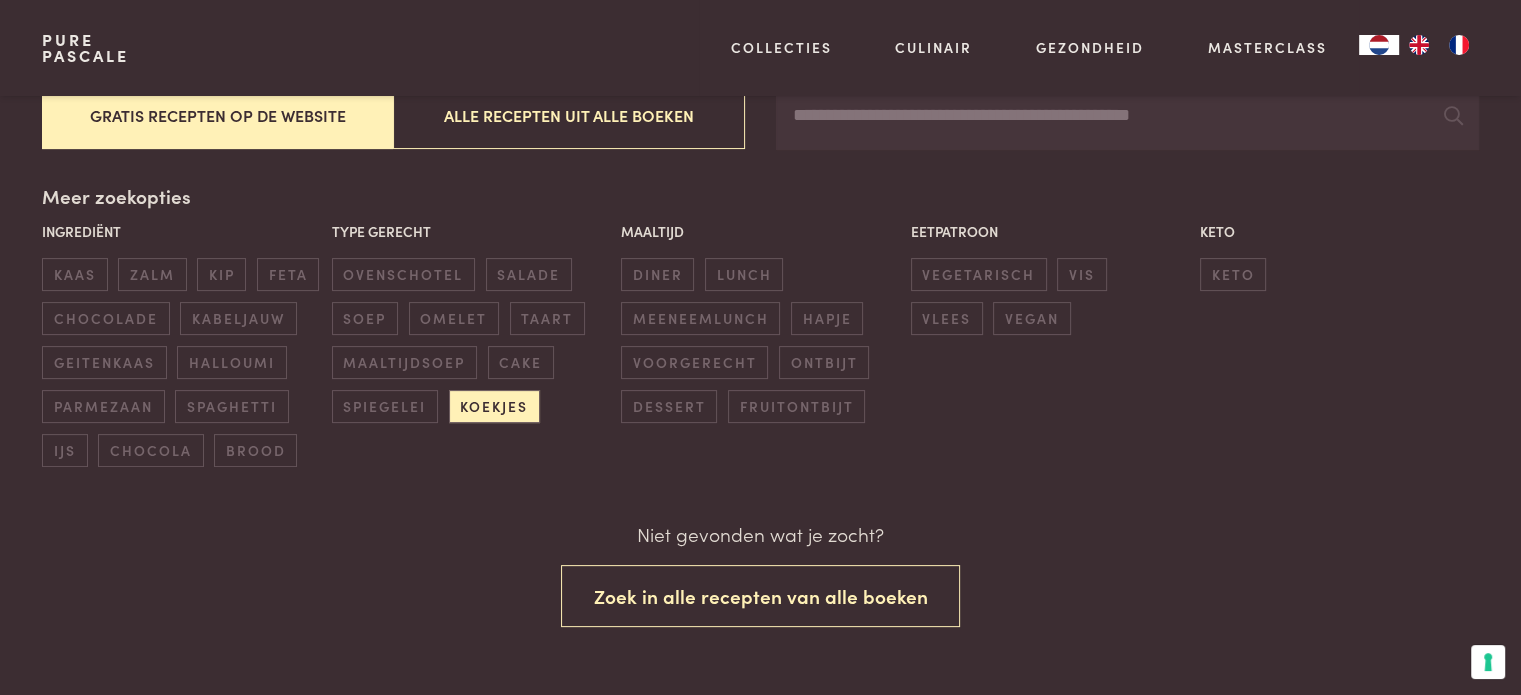 scroll, scrollTop: 340, scrollLeft: 0, axis: vertical 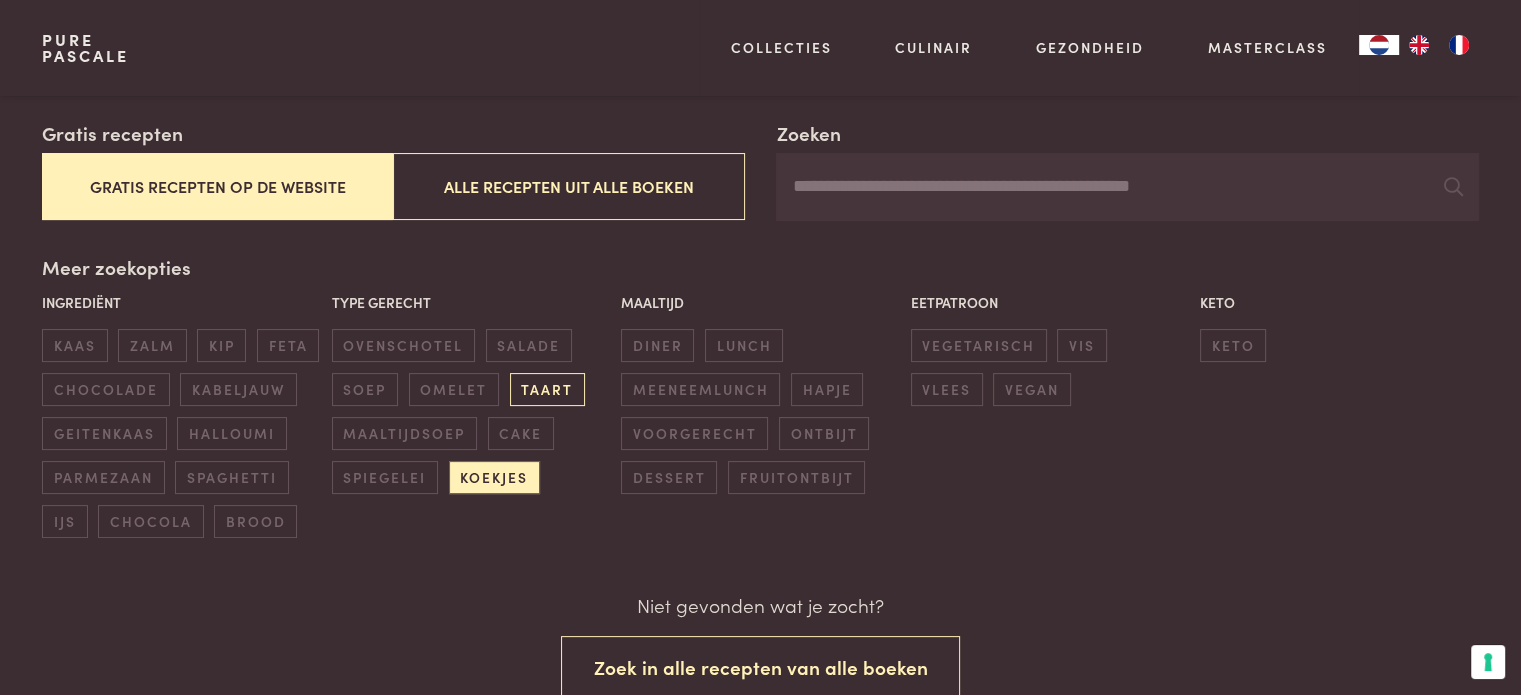 click on "taart" at bounding box center (547, 389) 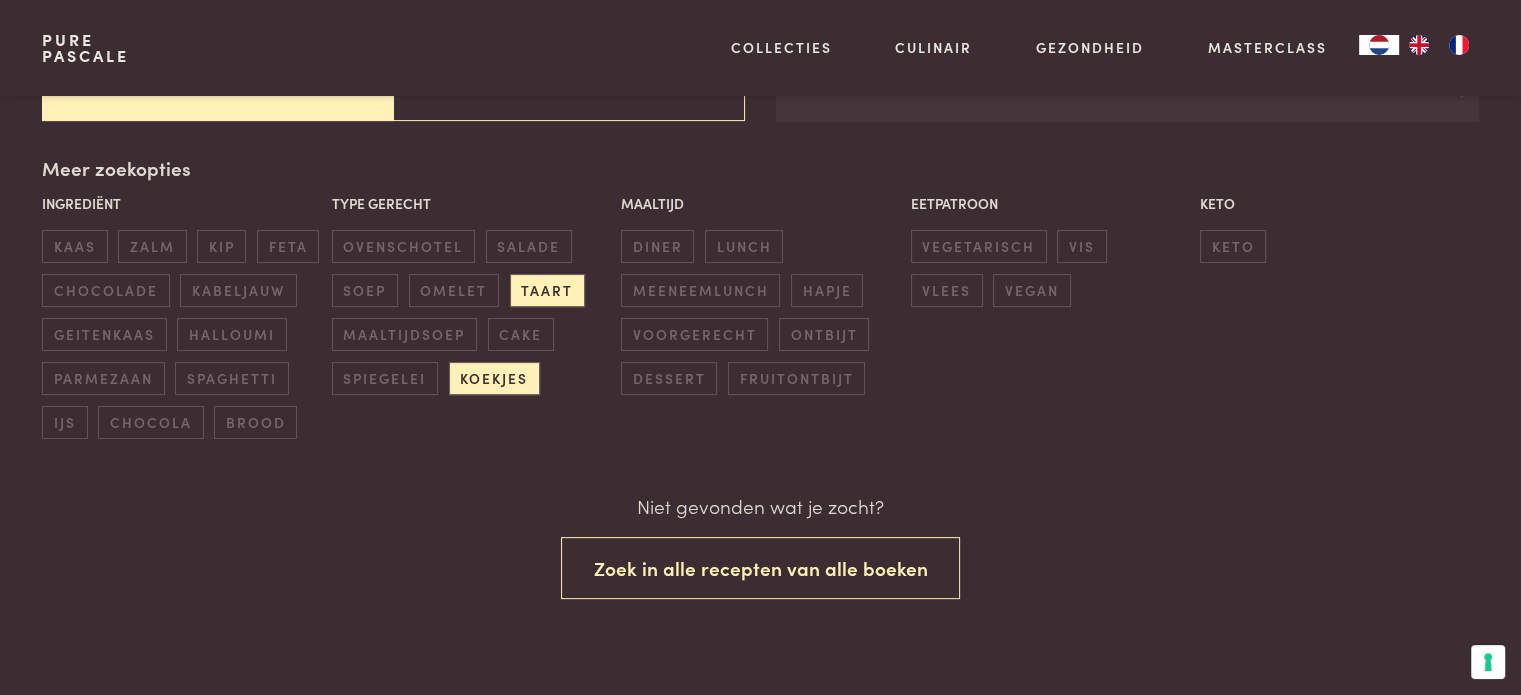 click on "Type gerecht   ovenschotel salade soep omelet taart maaltijdsoep cake spiegelei koekjes" at bounding box center [470, 294] 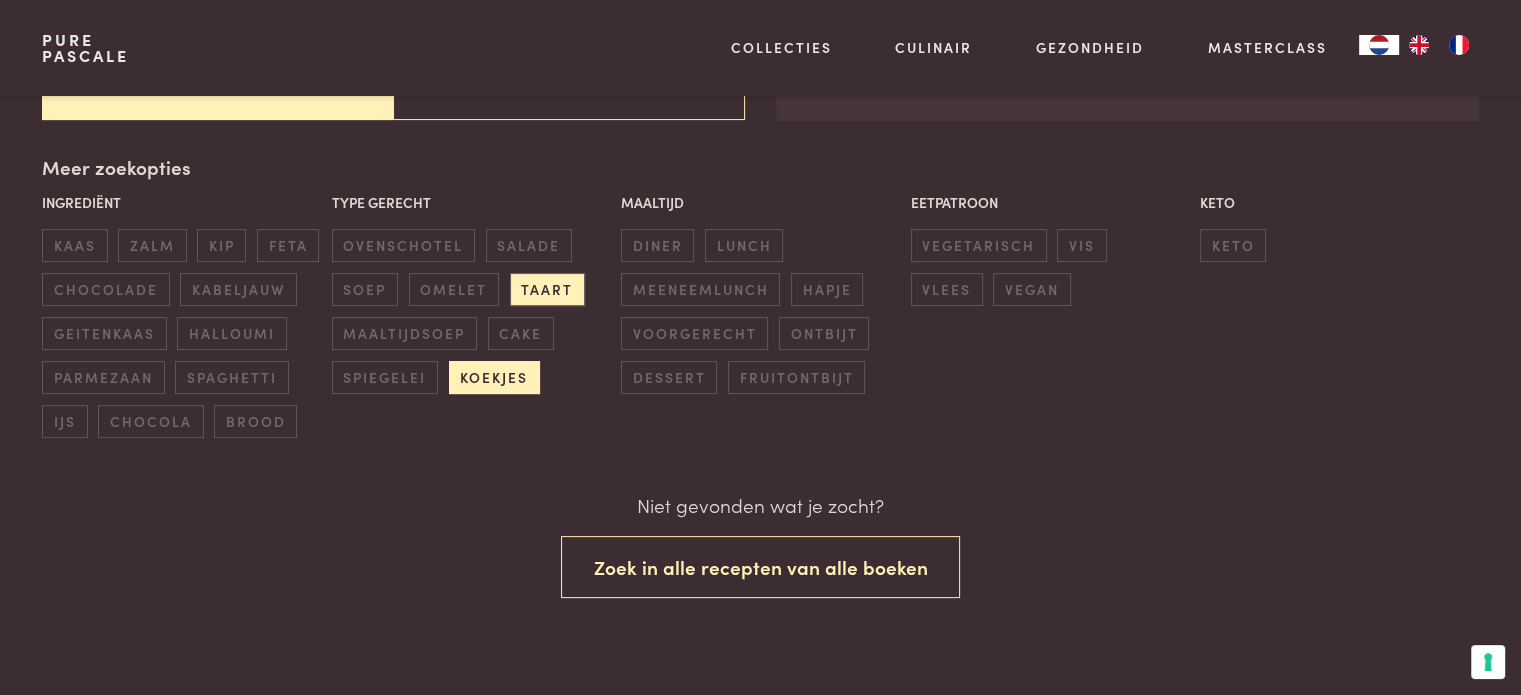 click on "koekjes" at bounding box center [494, 377] 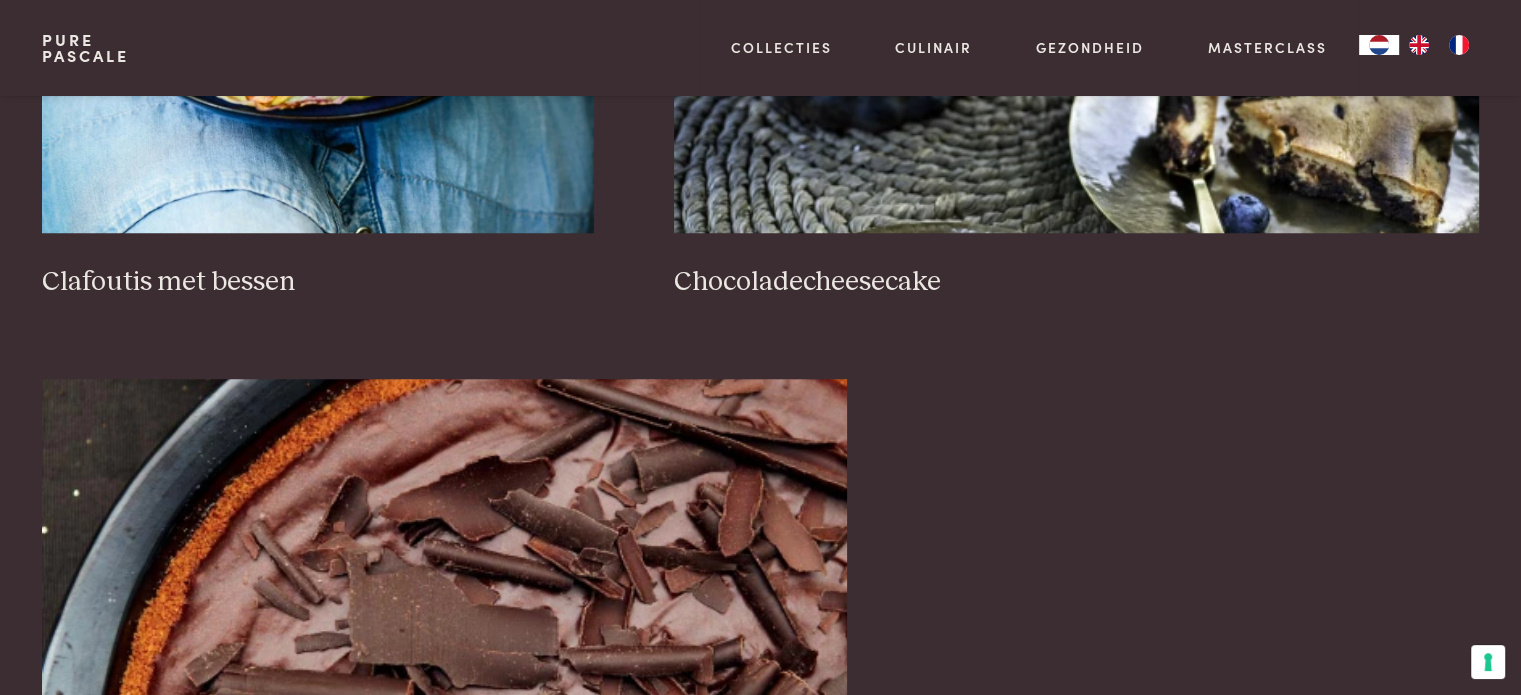 scroll, scrollTop: 1359, scrollLeft: 0, axis: vertical 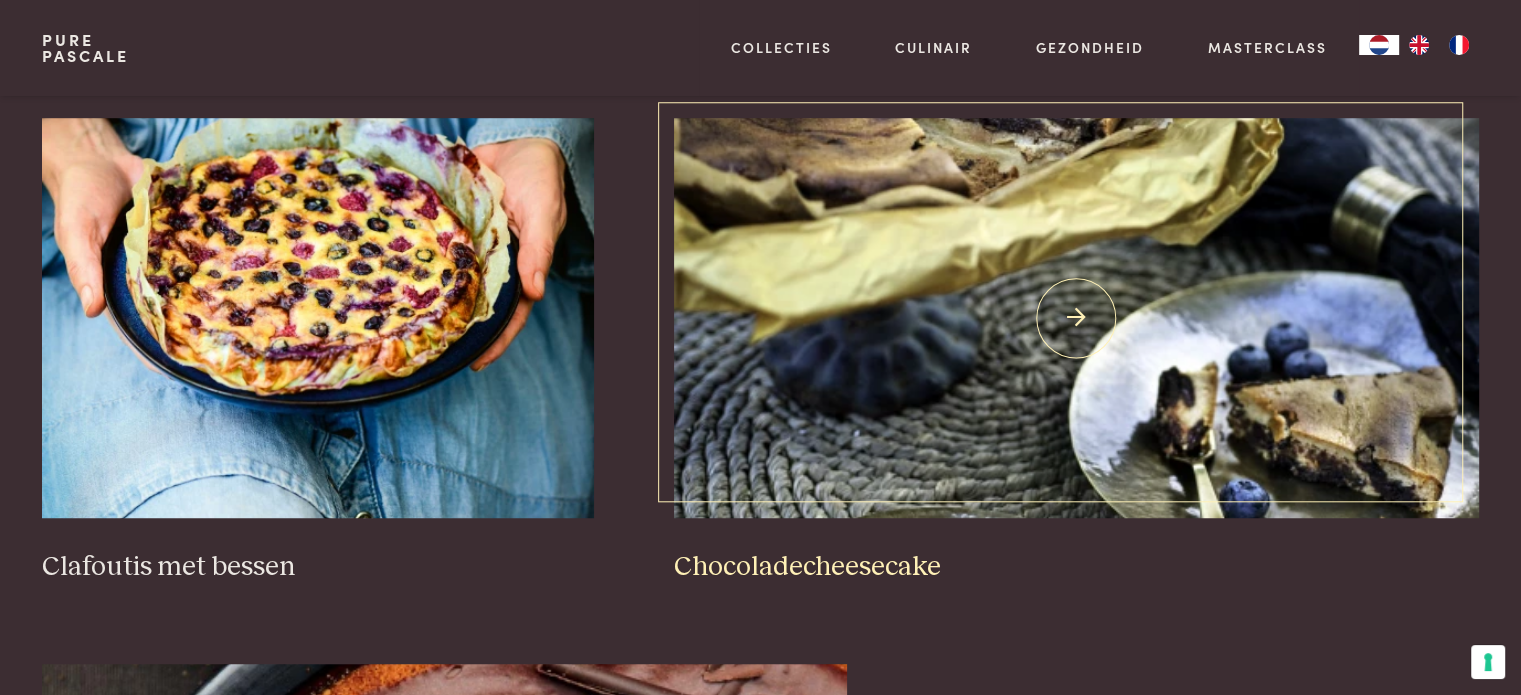 click at bounding box center [1076, 318] 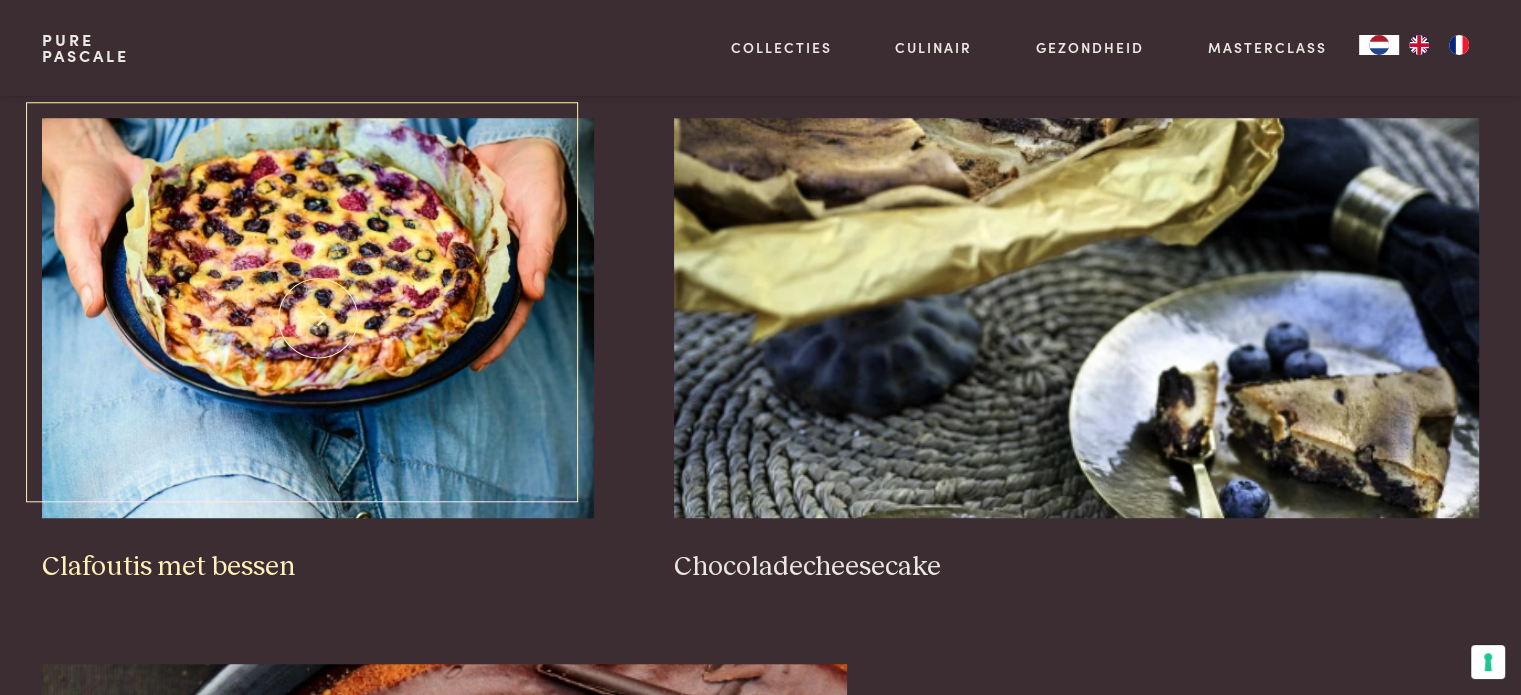 click at bounding box center [318, 318] 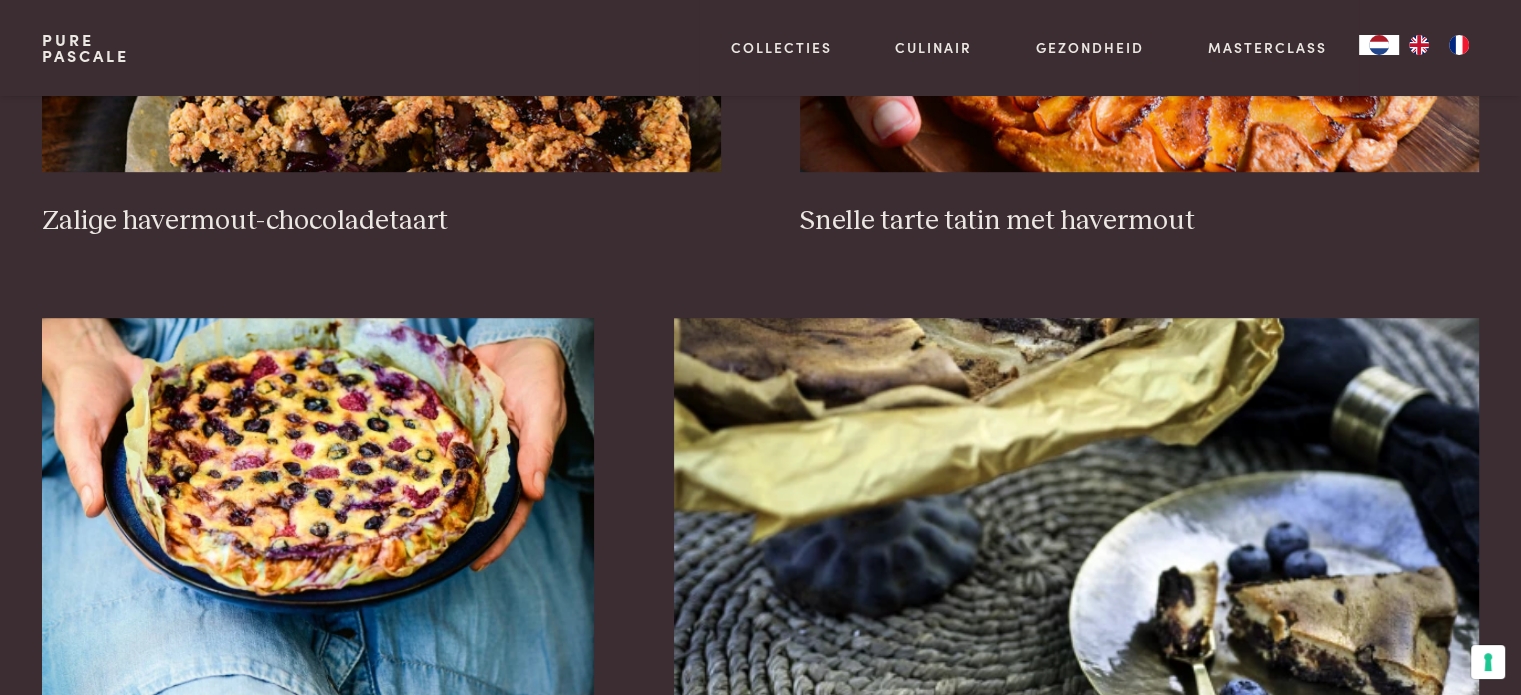 scroll, scrollTop: 859, scrollLeft: 0, axis: vertical 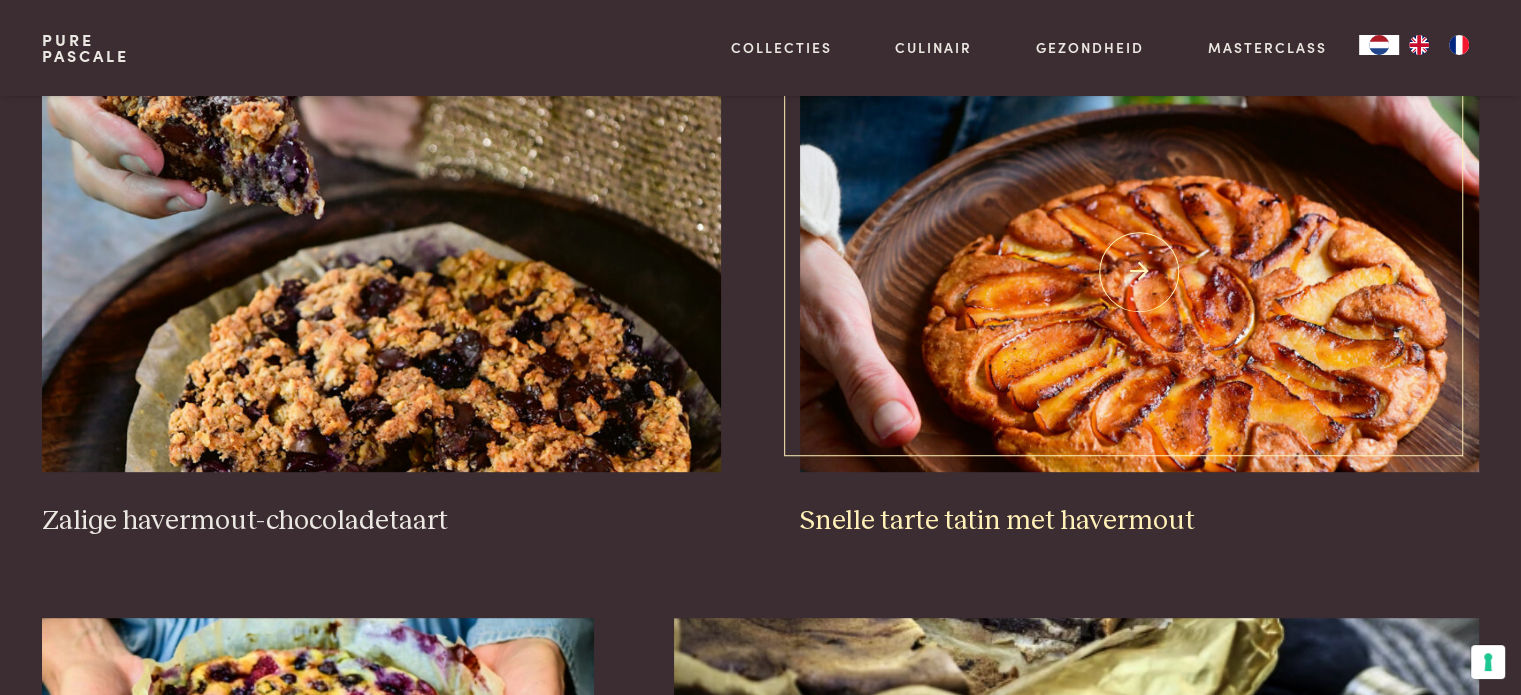click on "Snelle tarte tatin met havermout" at bounding box center [1139, 521] 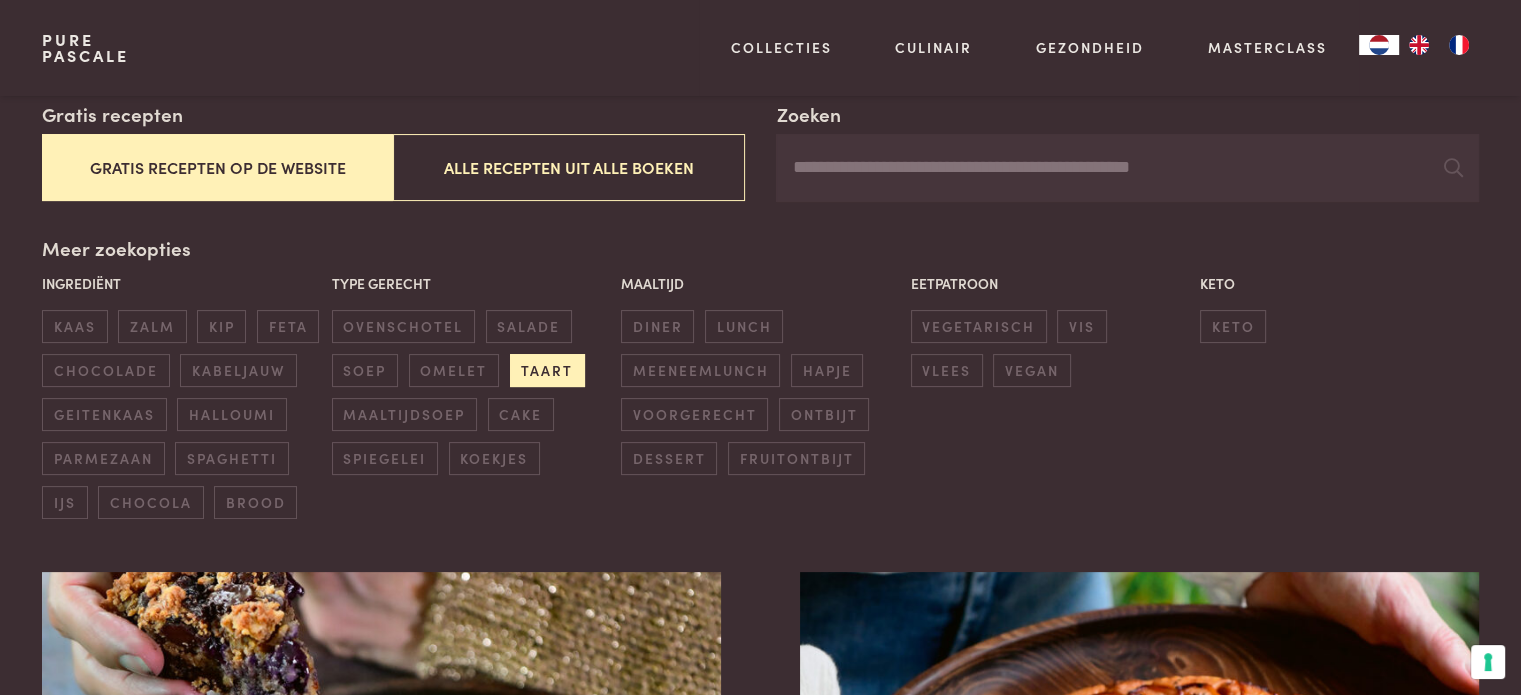 click on "taart" at bounding box center (547, 370) 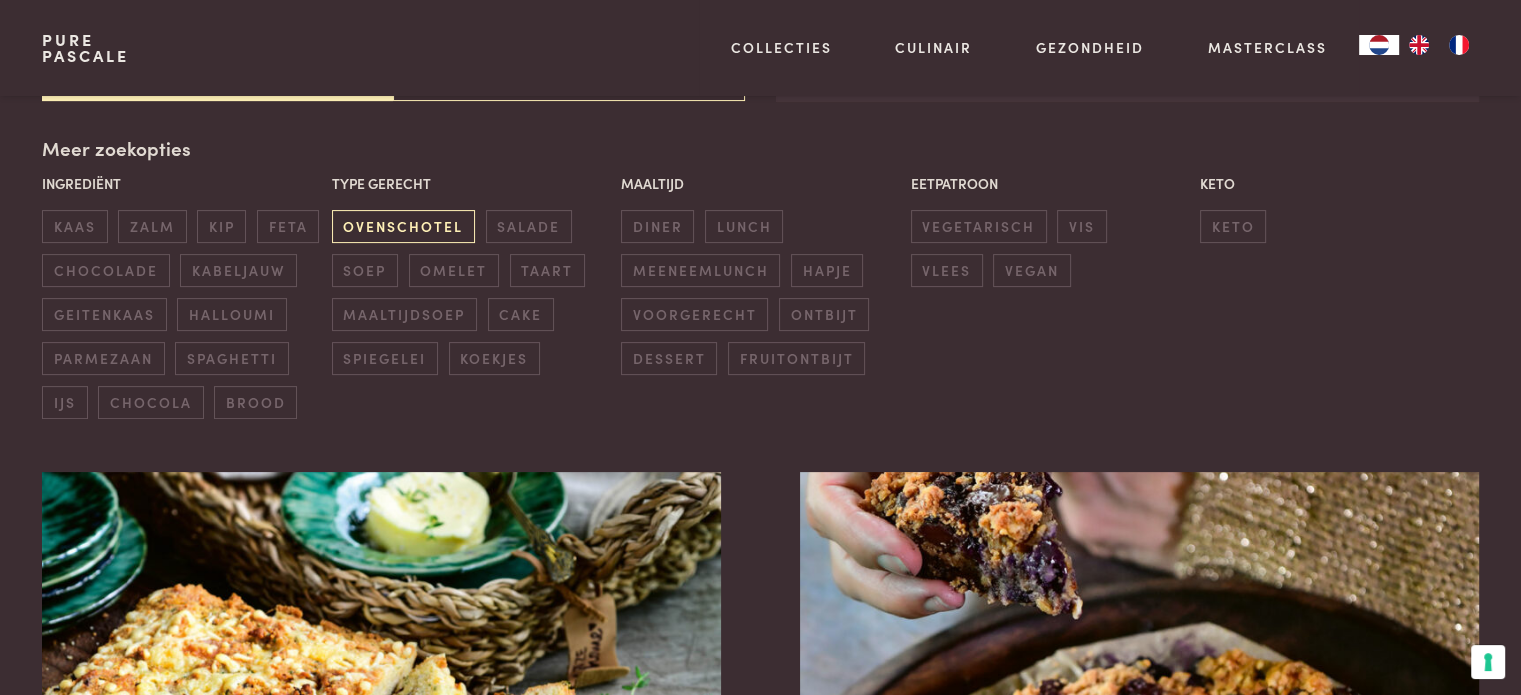 click on "ovenschotel" at bounding box center (403, 226) 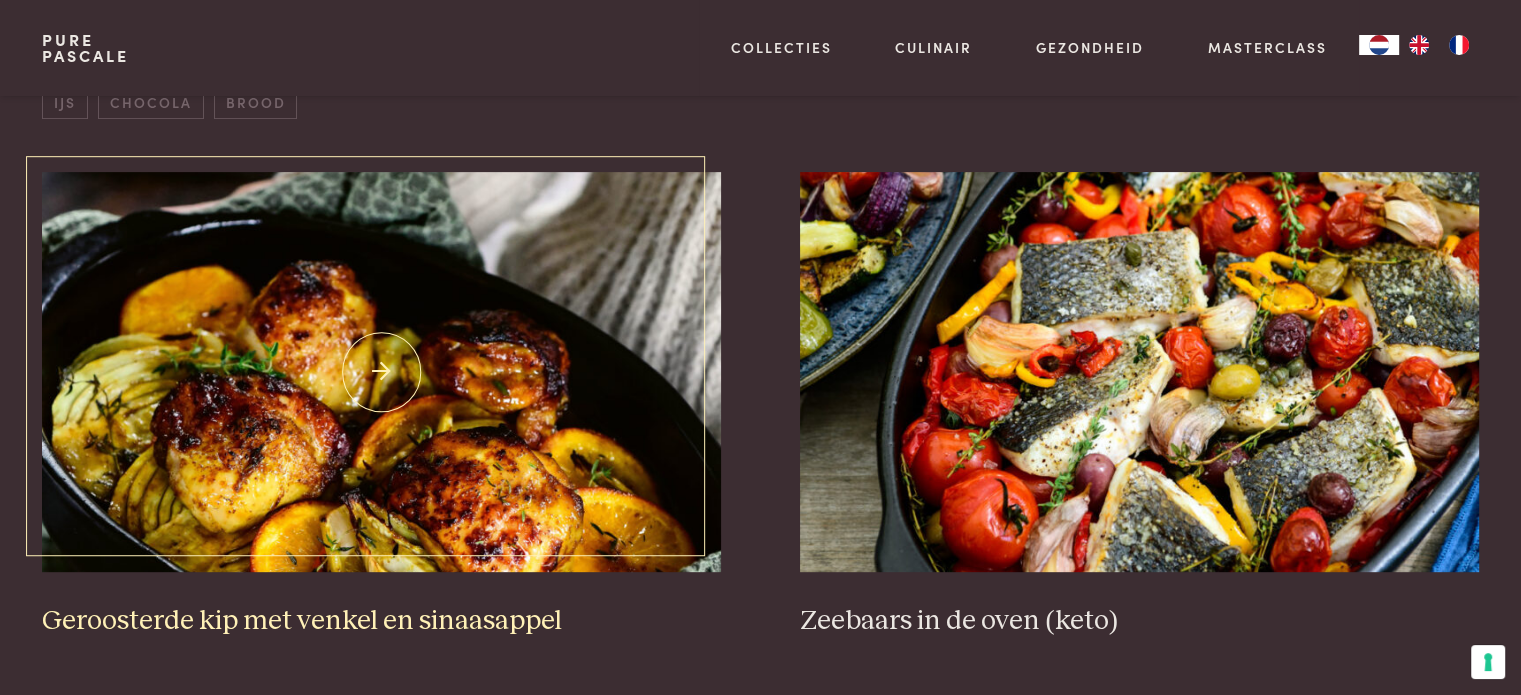 scroll, scrollTop: 259, scrollLeft: 0, axis: vertical 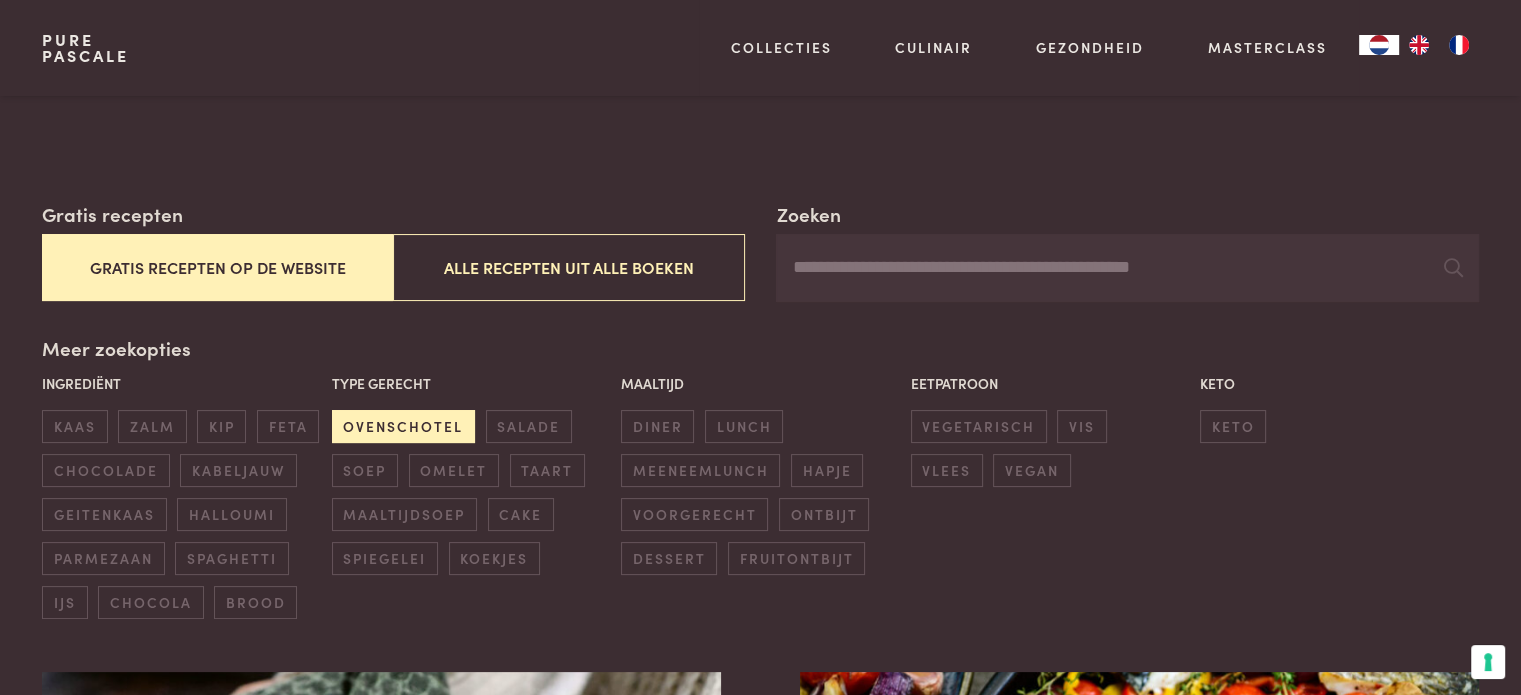 click on "ovenschotel" at bounding box center [403, 426] 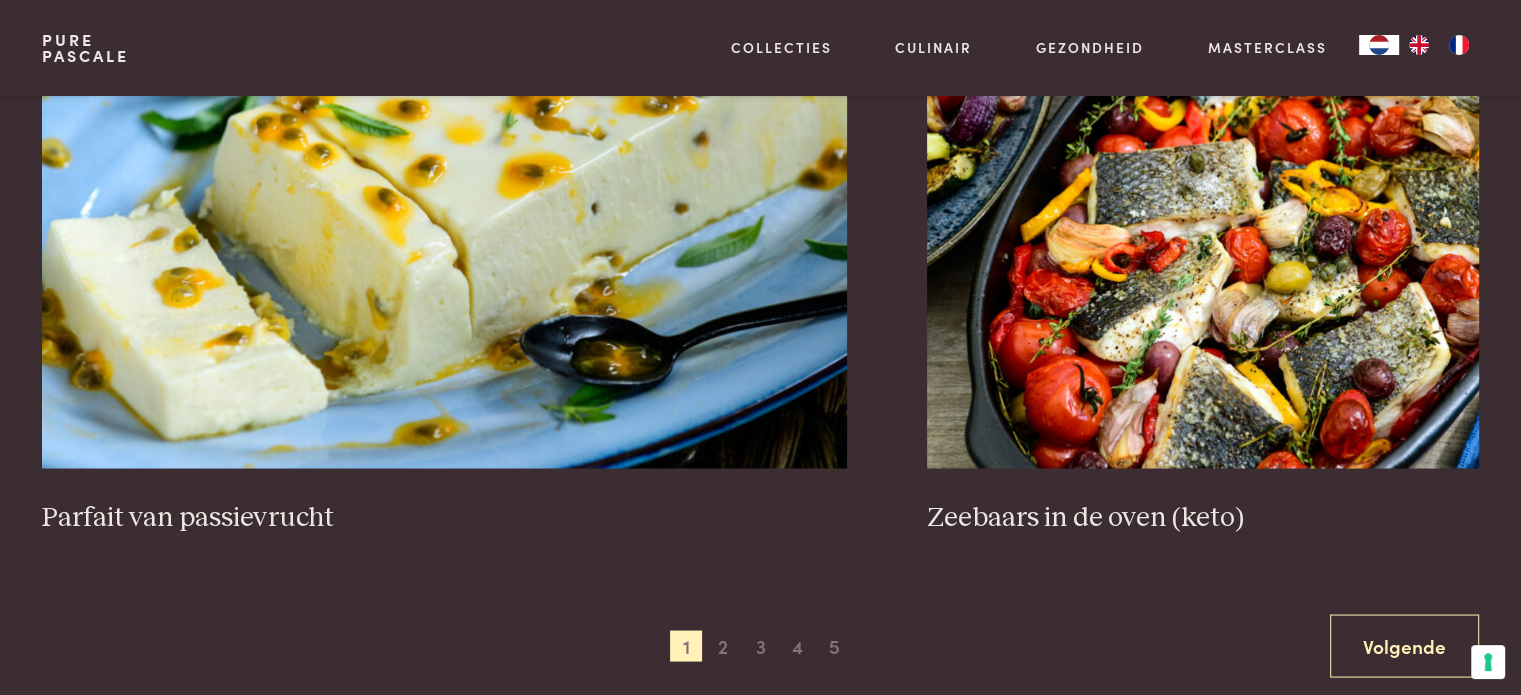 scroll, scrollTop: 3659, scrollLeft: 0, axis: vertical 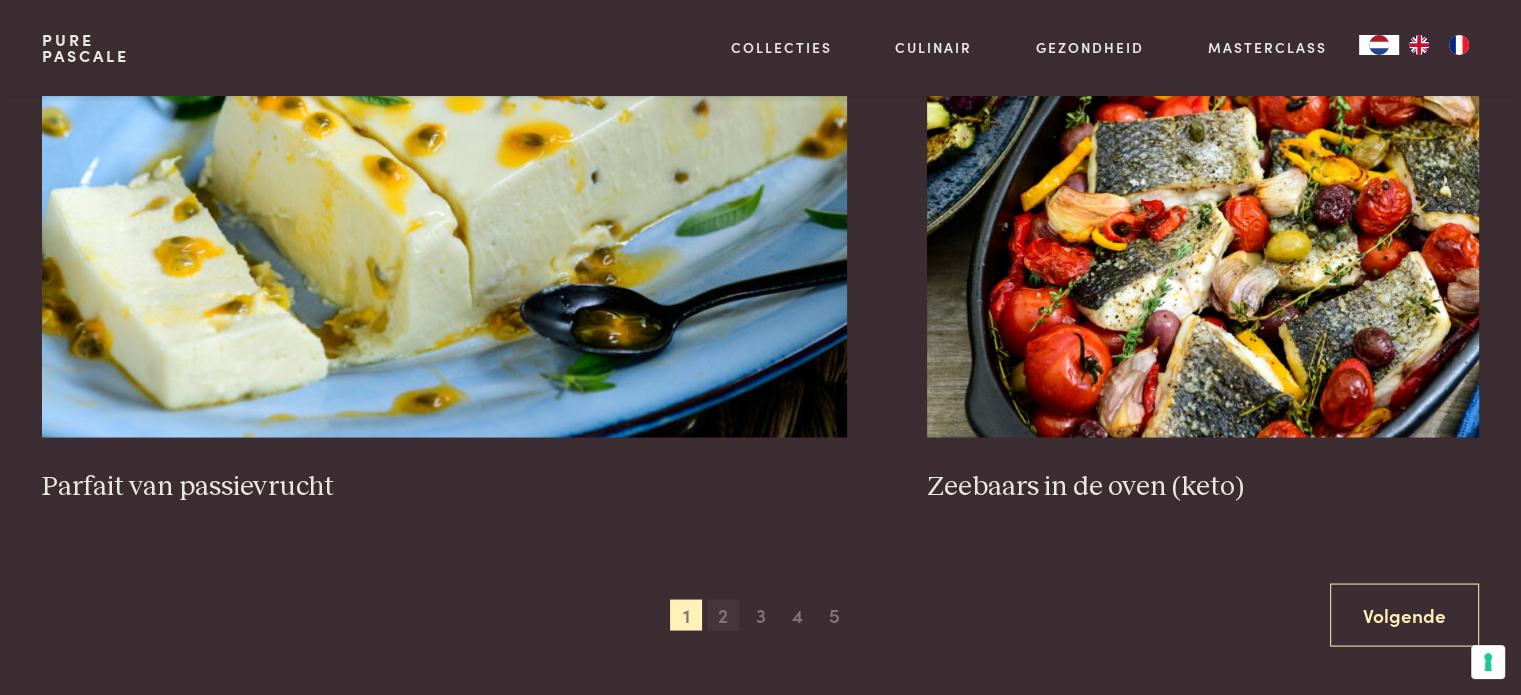 click on "2" at bounding box center [723, 615] 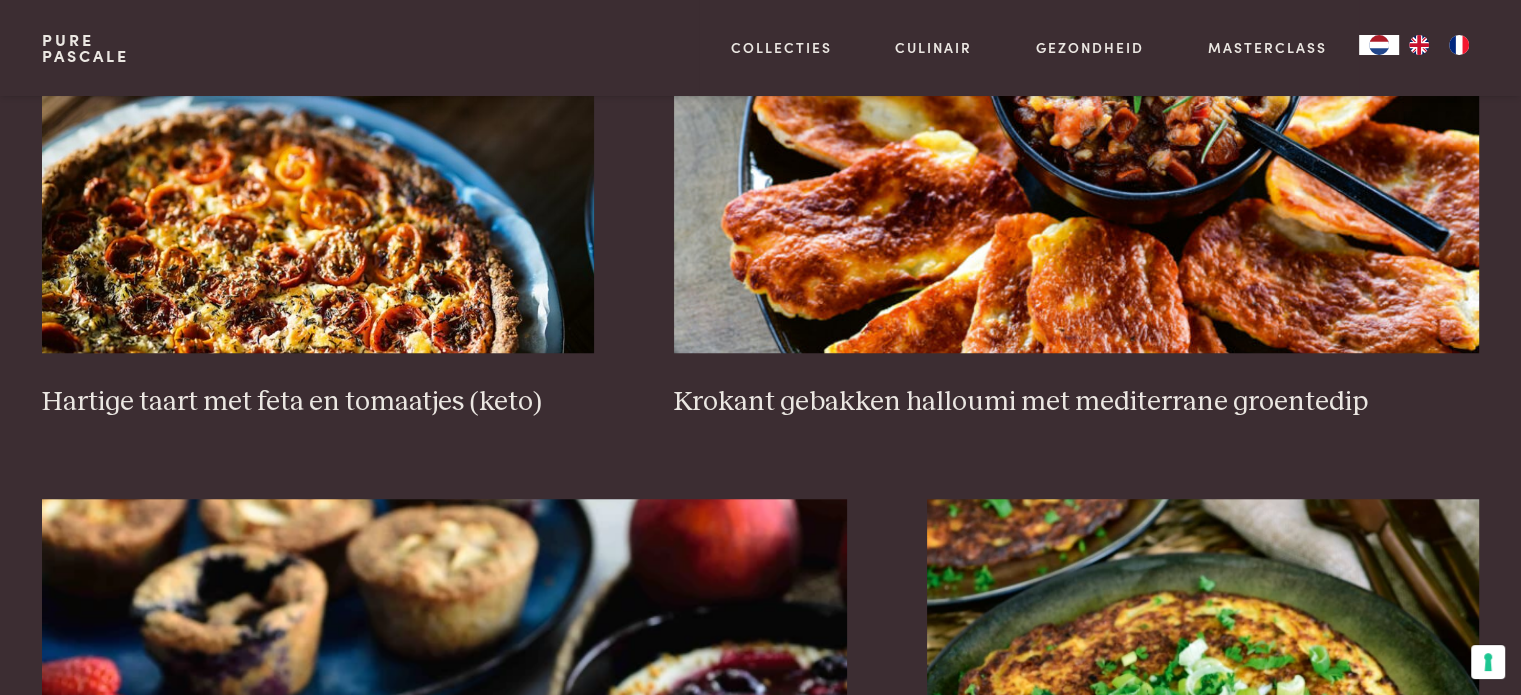 scroll, scrollTop: 1559, scrollLeft: 0, axis: vertical 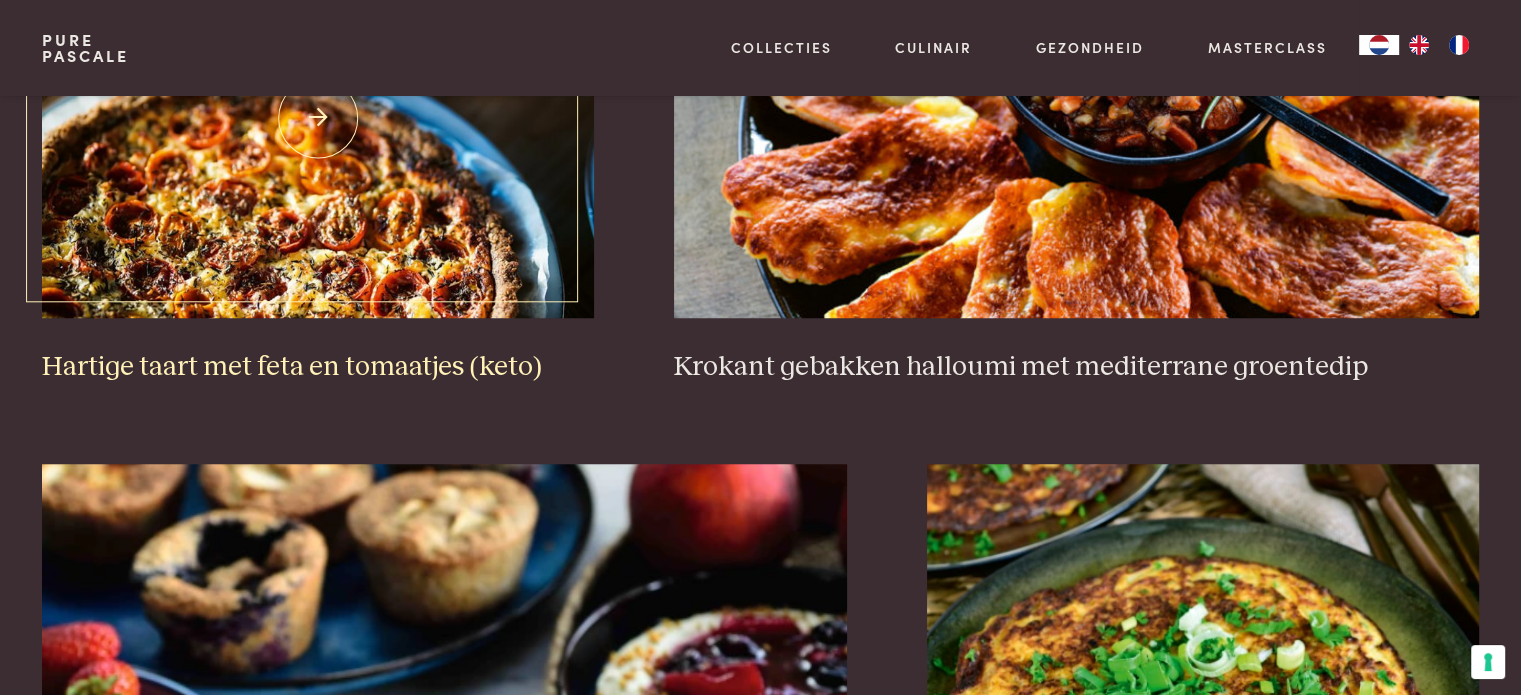click on "Hartige taart met feta en tomaatjes (keto)" at bounding box center [318, 367] 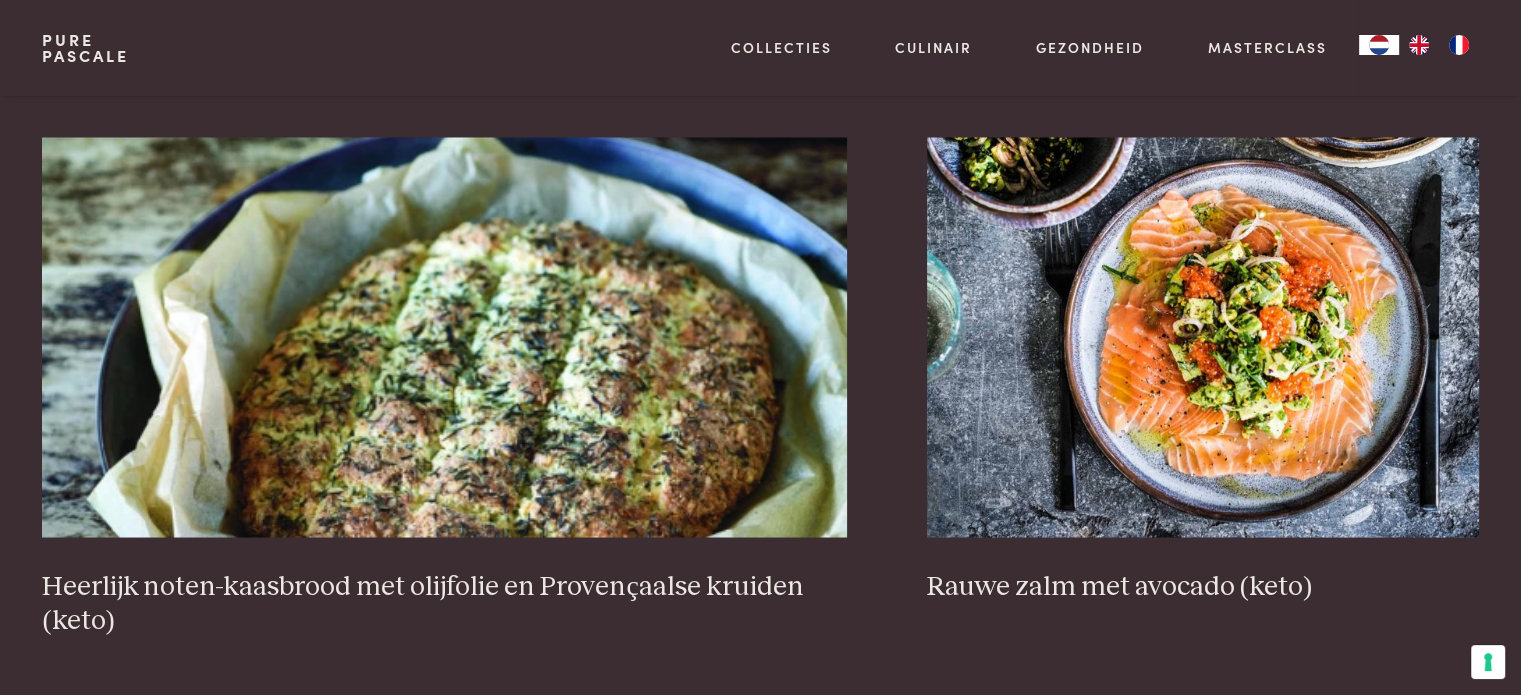 scroll, scrollTop: 3659, scrollLeft: 0, axis: vertical 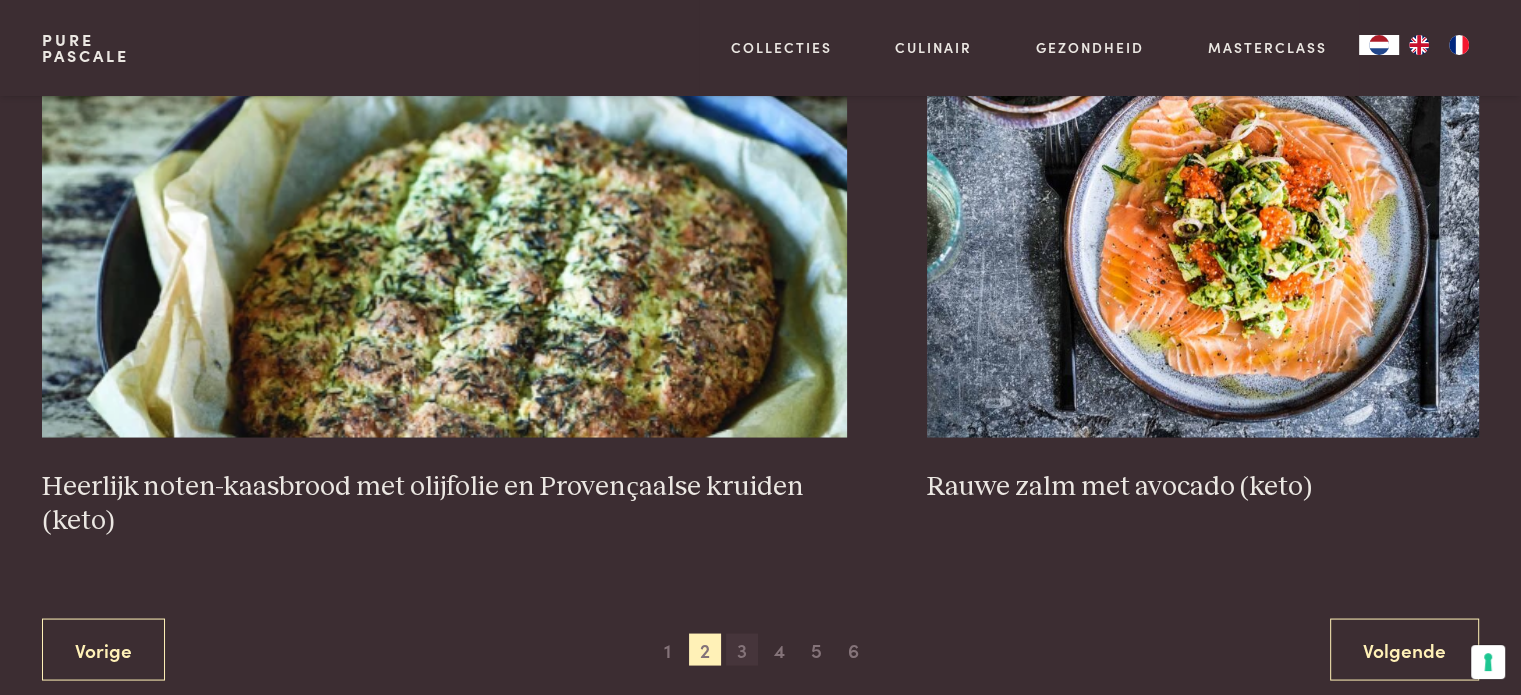 click on "3" at bounding box center (742, 649) 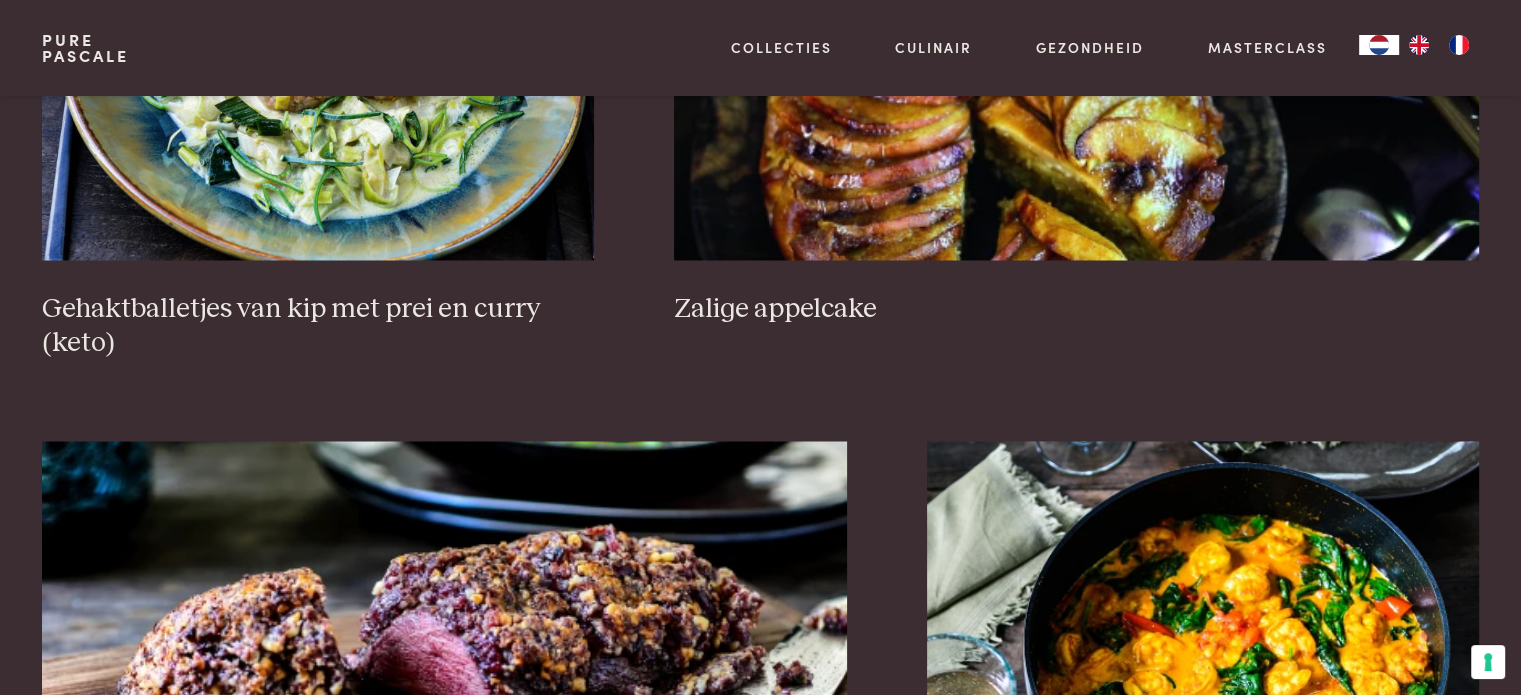 scroll, scrollTop: 3059, scrollLeft: 0, axis: vertical 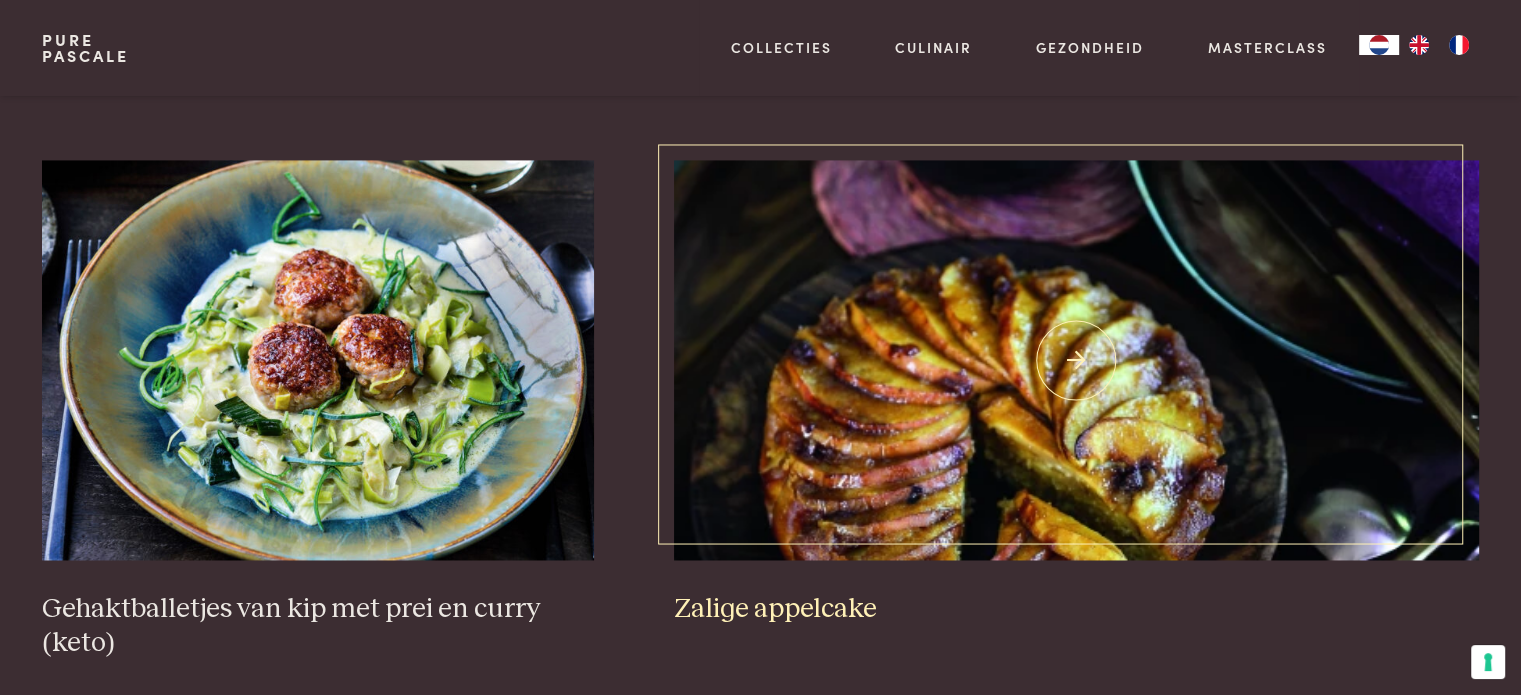 click at bounding box center [1076, 360] 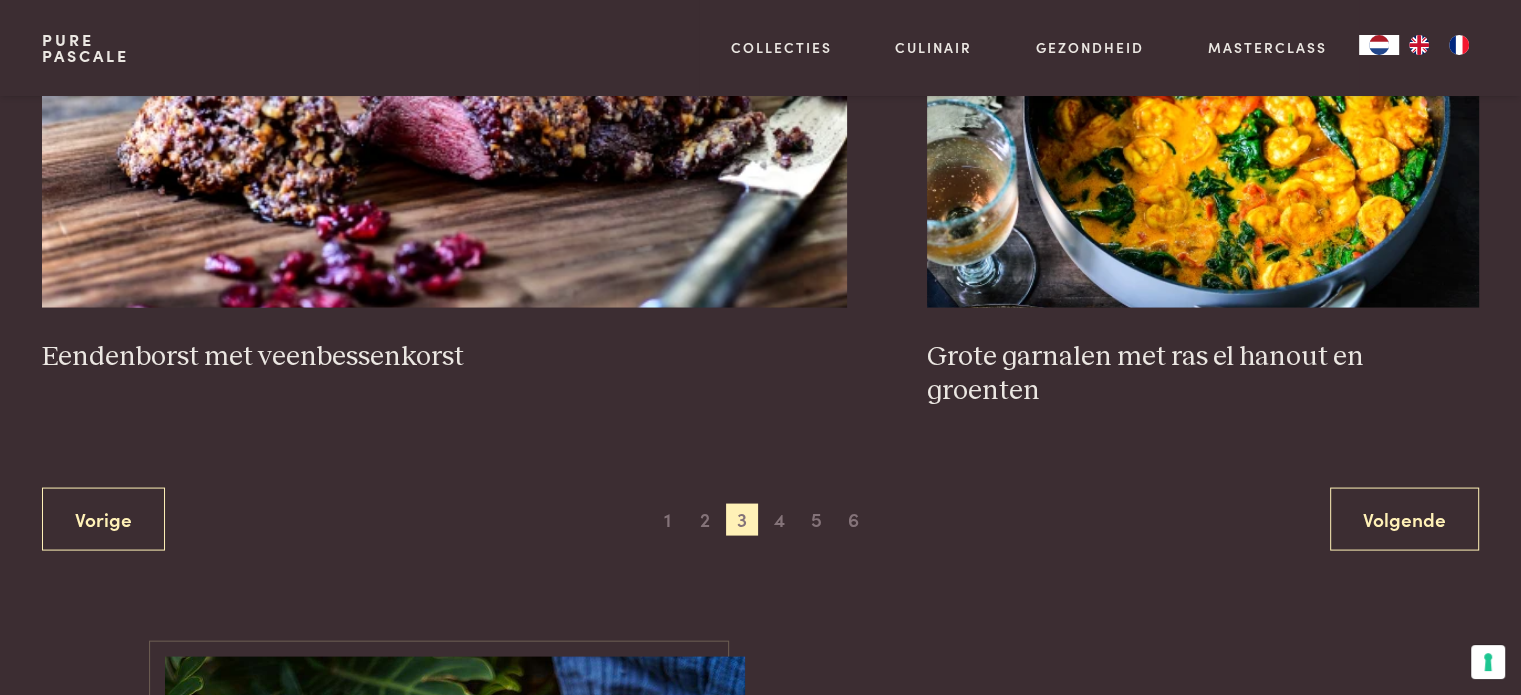 scroll, scrollTop: 4159, scrollLeft: 0, axis: vertical 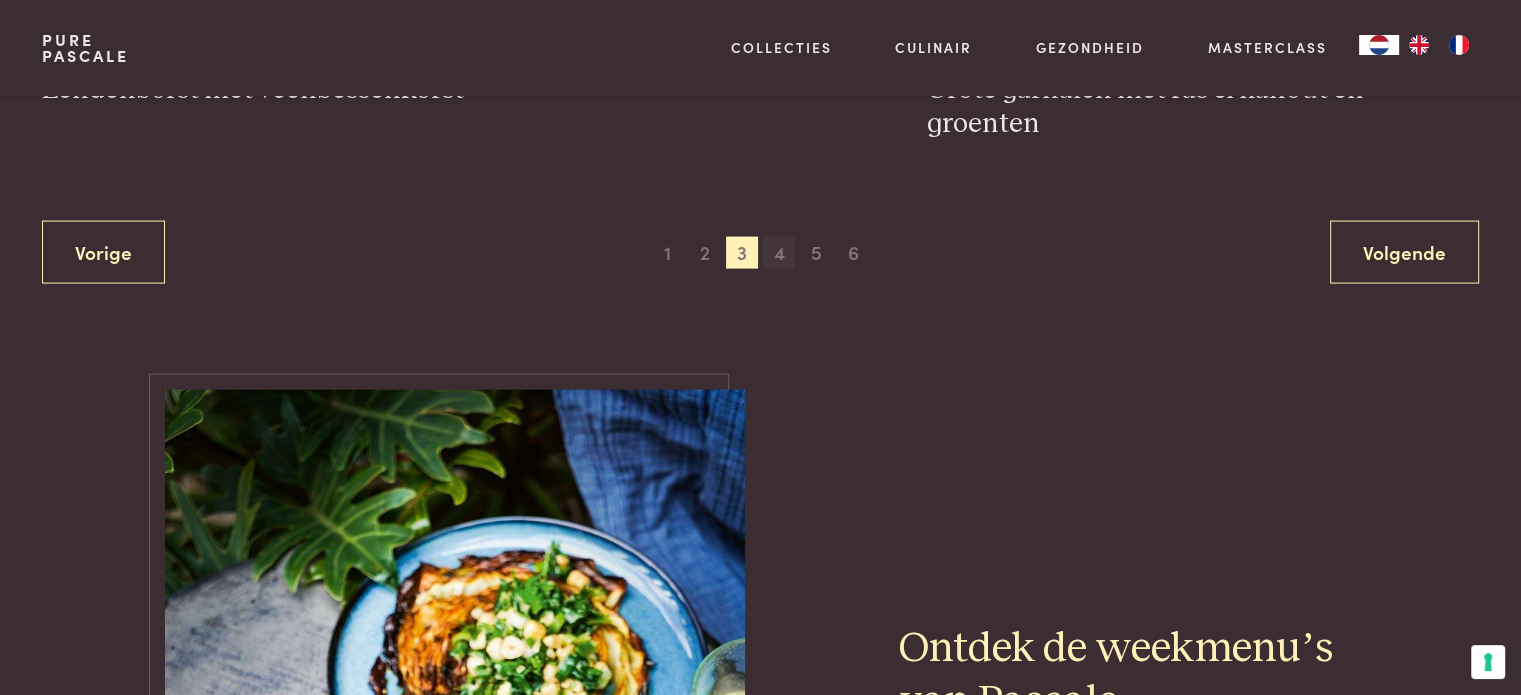 click on "4" at bounding box center (779, 253) 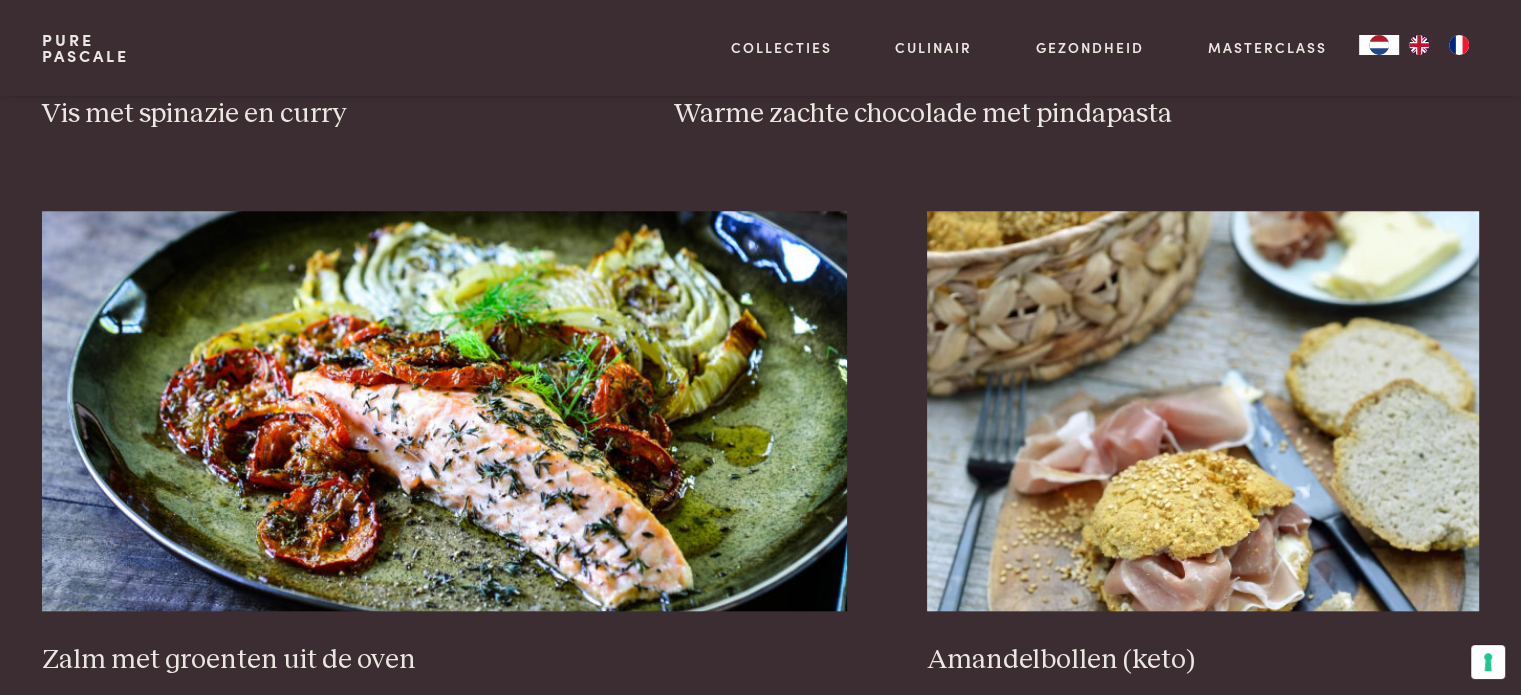 scroll, scrollTop: 1859, scrollLeft: 0, axis: vertical 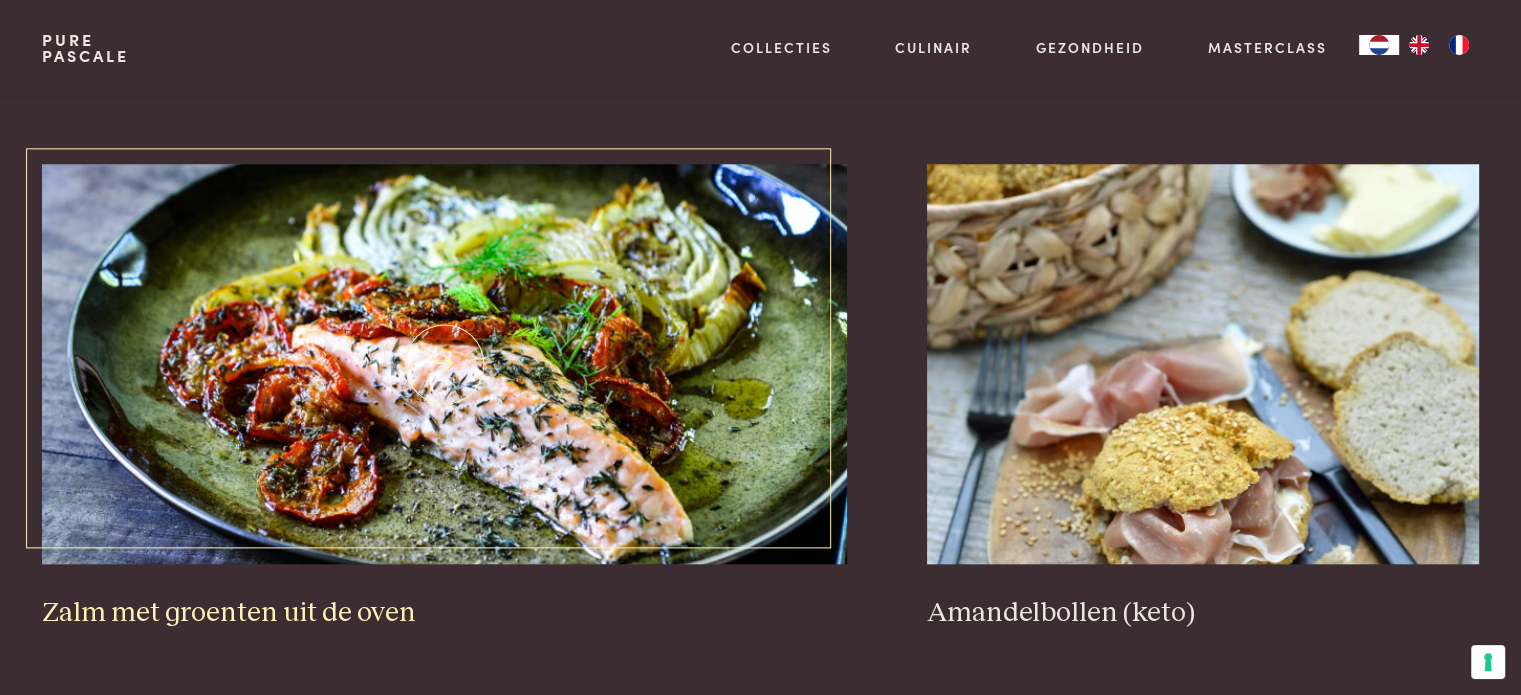 click at bounding box center (444, 364) 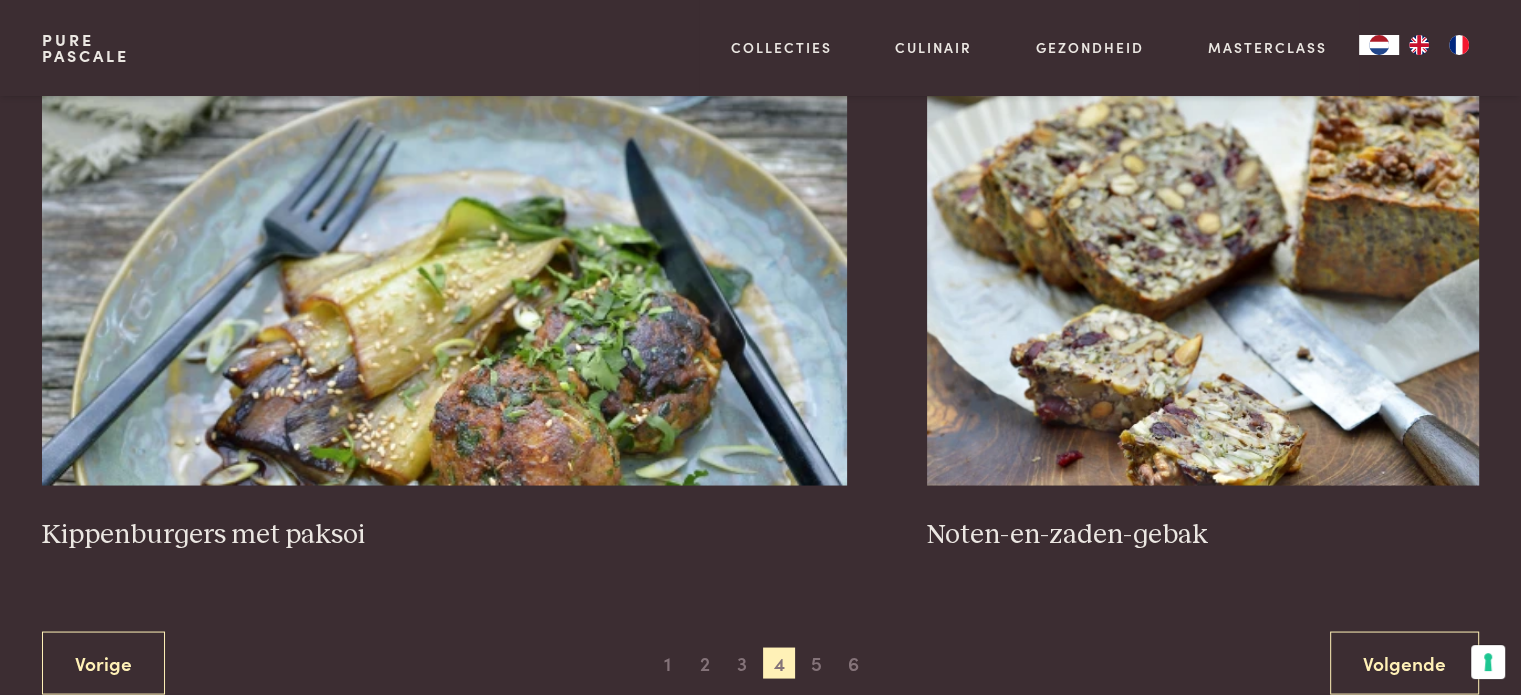 scroll, scrollTop: 3659, scrollLeft: 0, axis: vertical 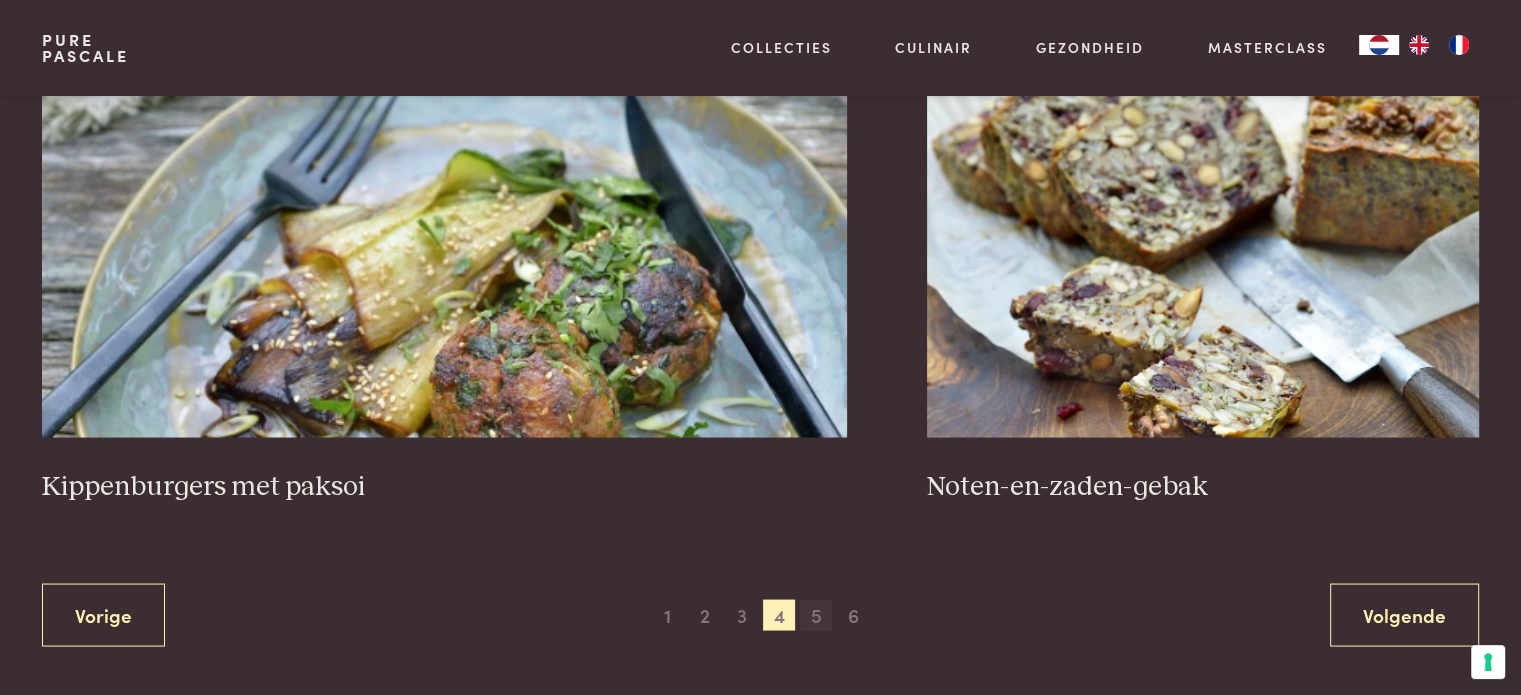 click on "5" at bounding box center [816, 615] 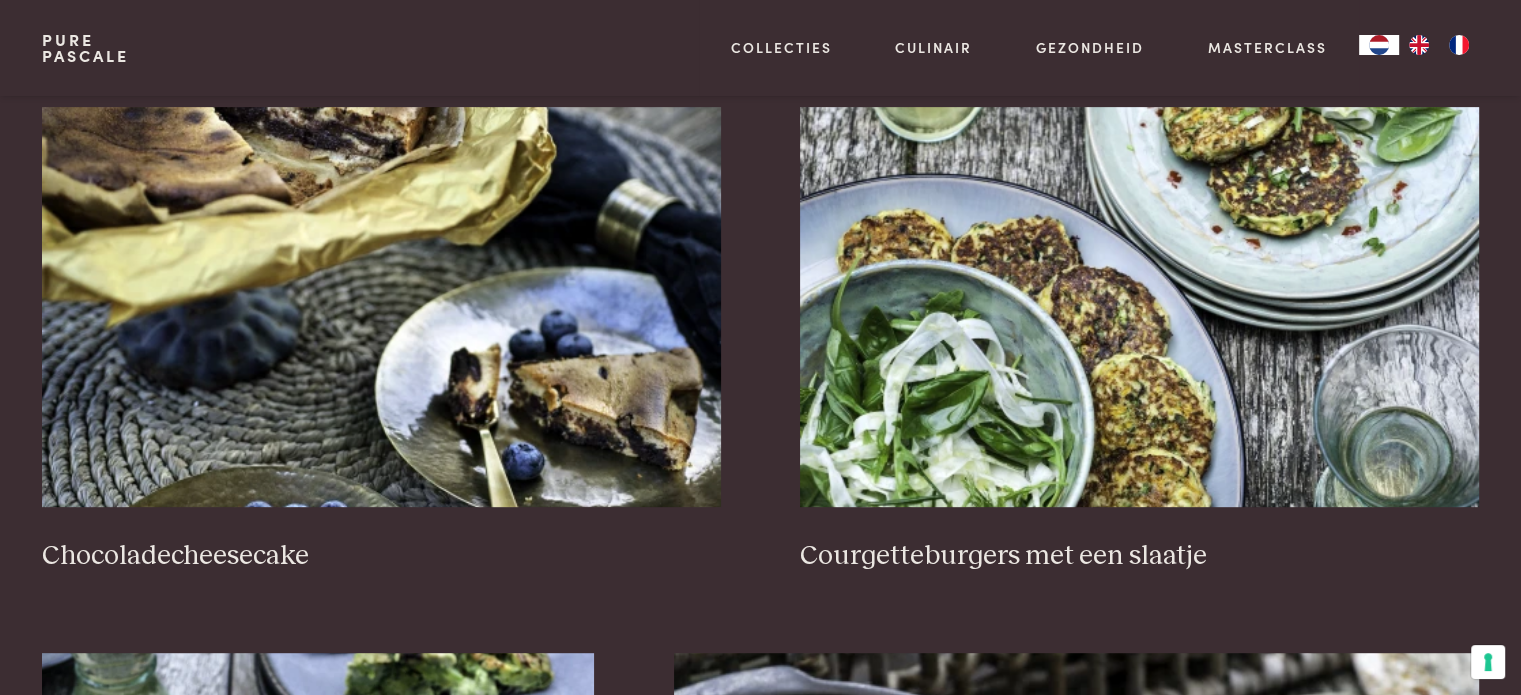 scroll, scrollTop: 859, scrollLeft: 0, axis: vertical 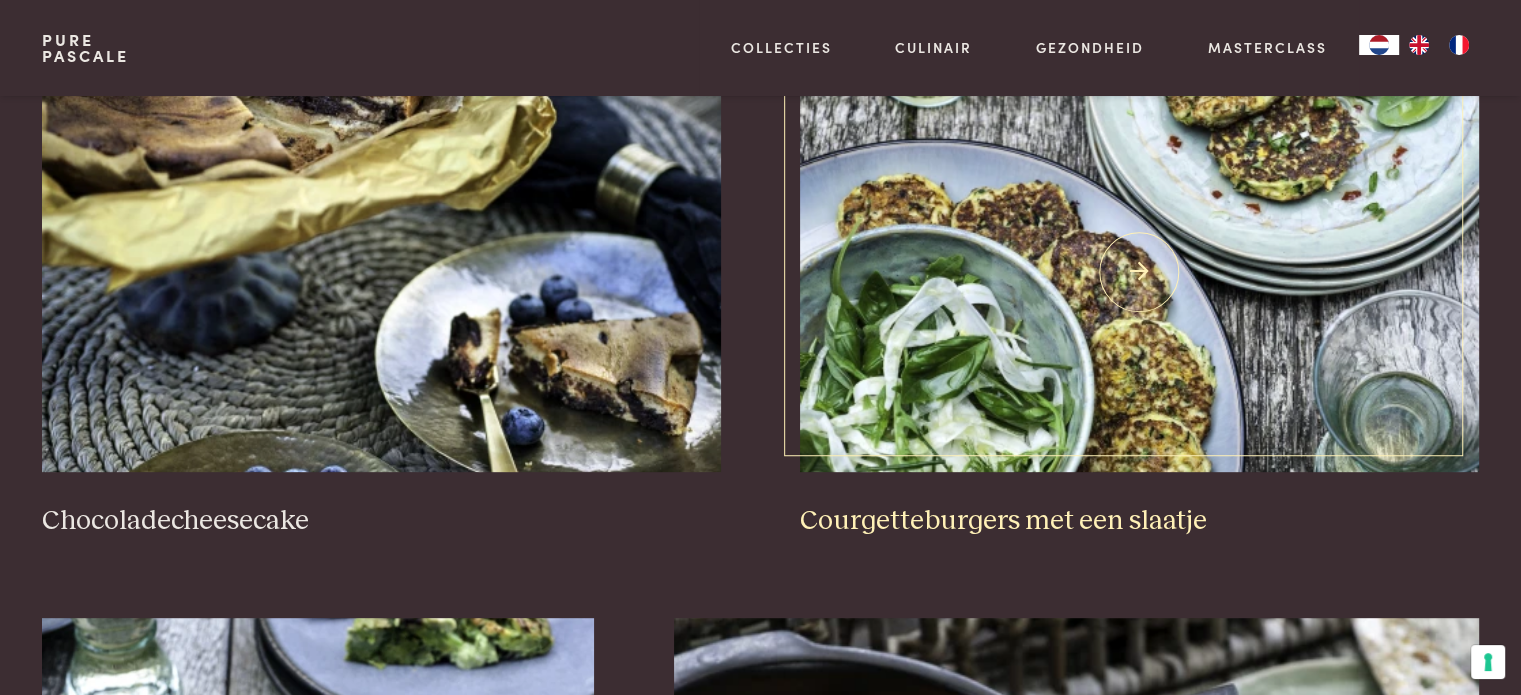 click on "Courgetteburgers met een slaatje" at bounding box center [1139, 305] 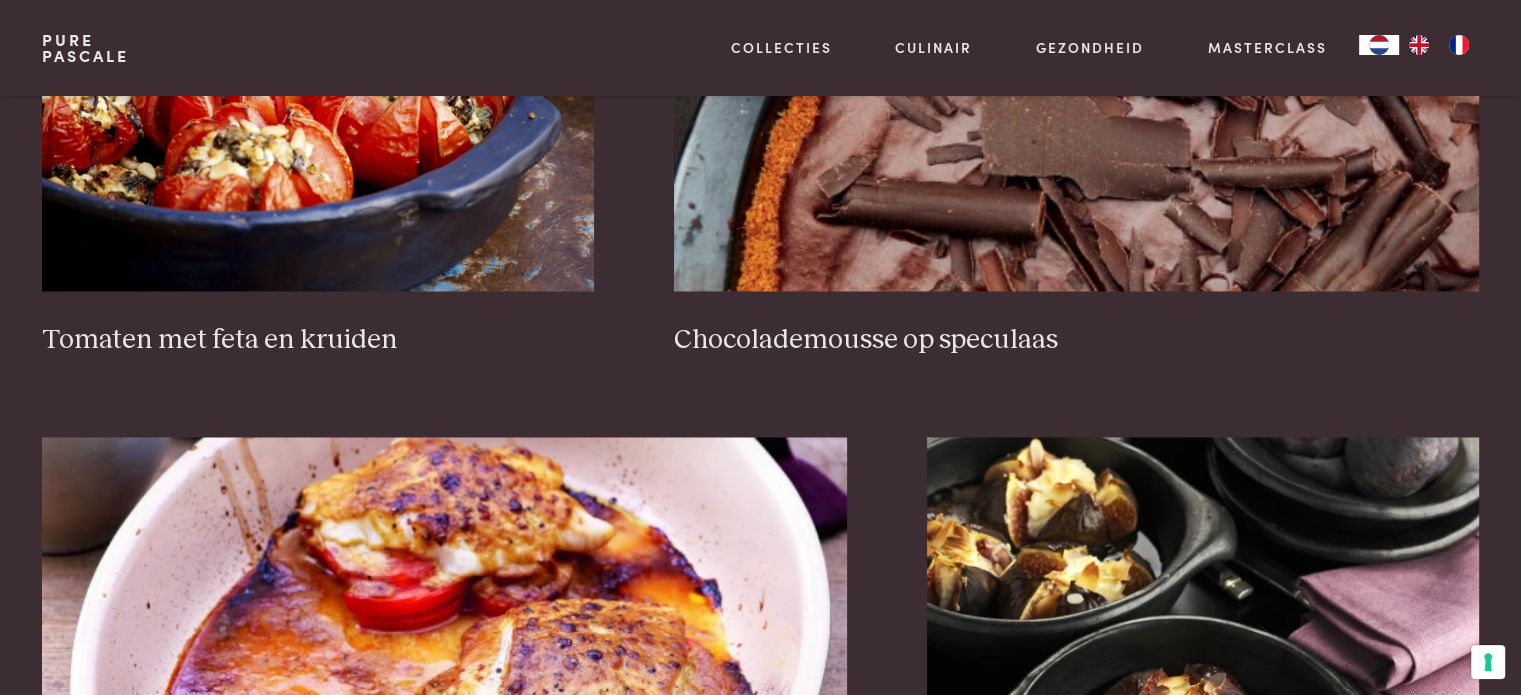 scroll, scrollTop: 3659, scrollLeft: 0, axis: vertical 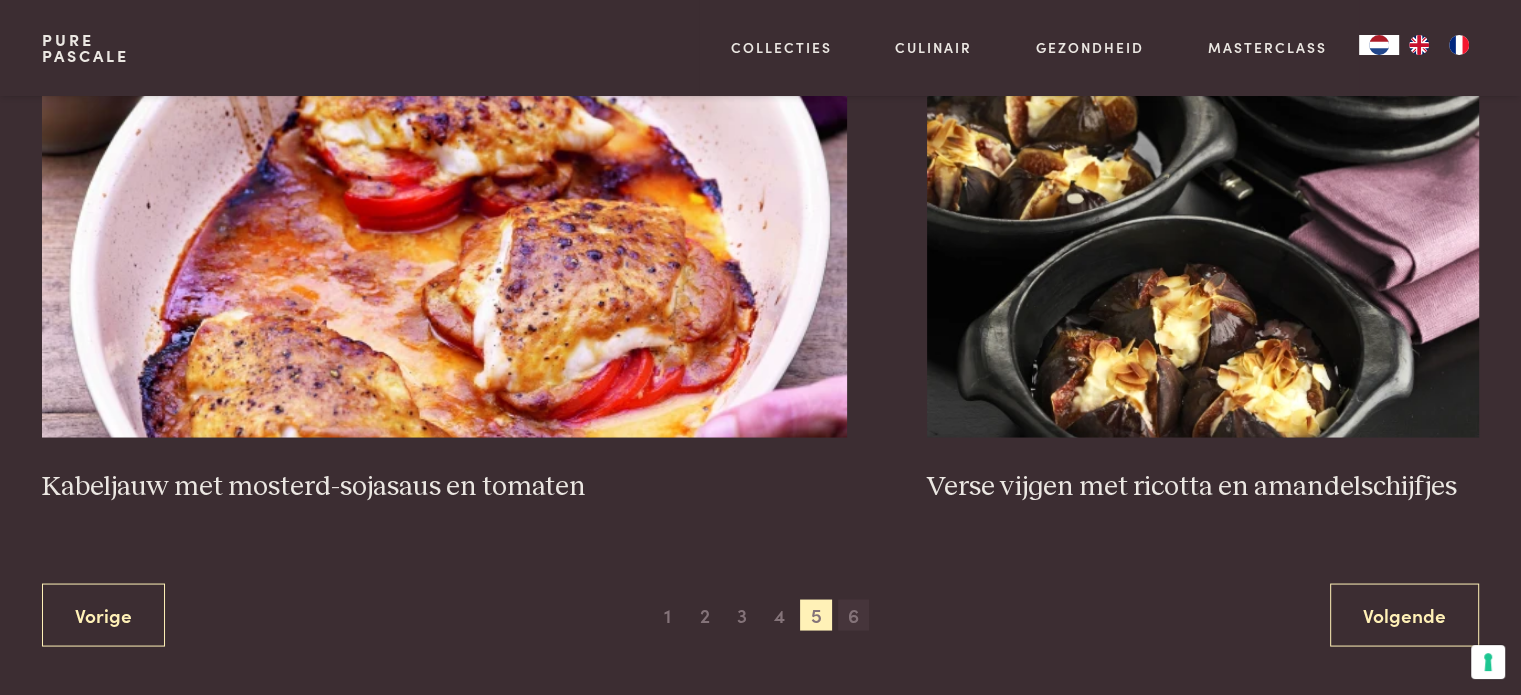 click on "6" at bounding box center (854, 615) 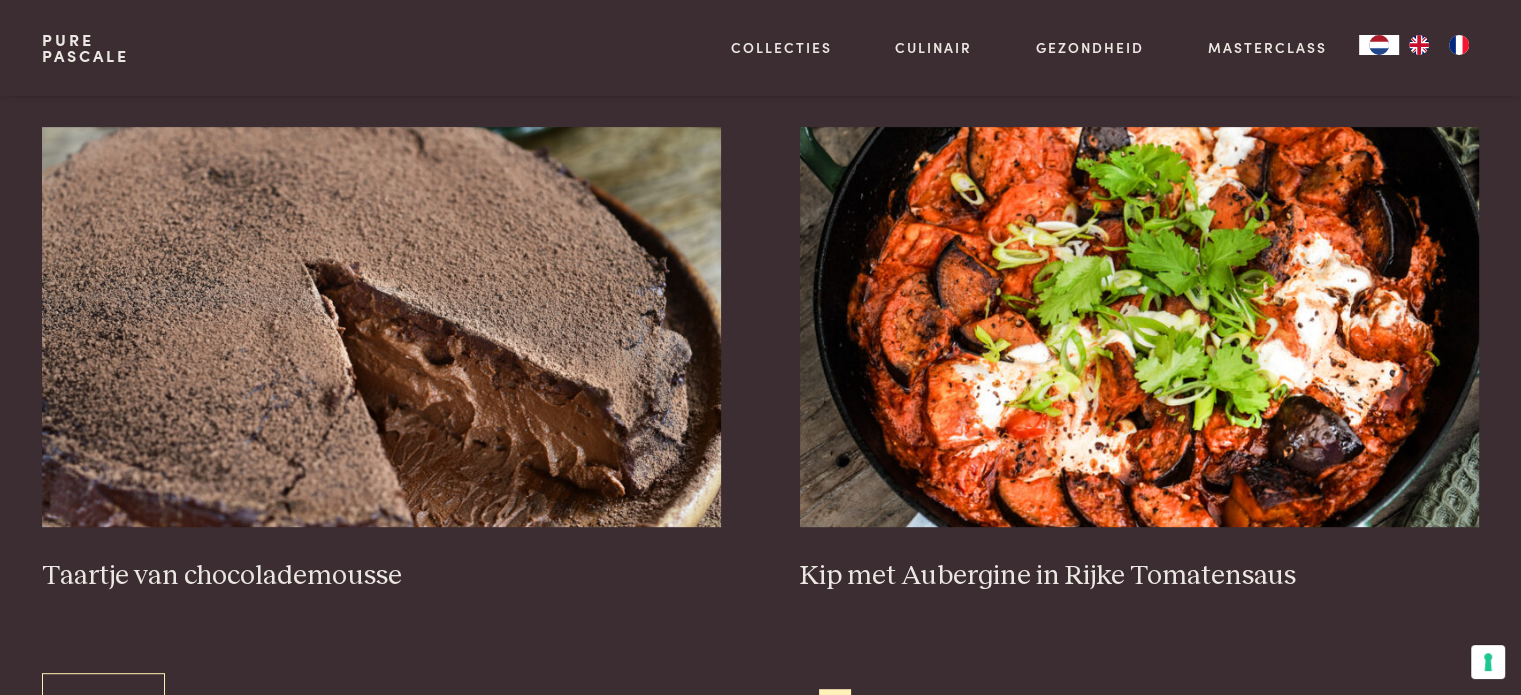 scroll, scrollTop: 759, scrollLeft: 0, axis: vertical 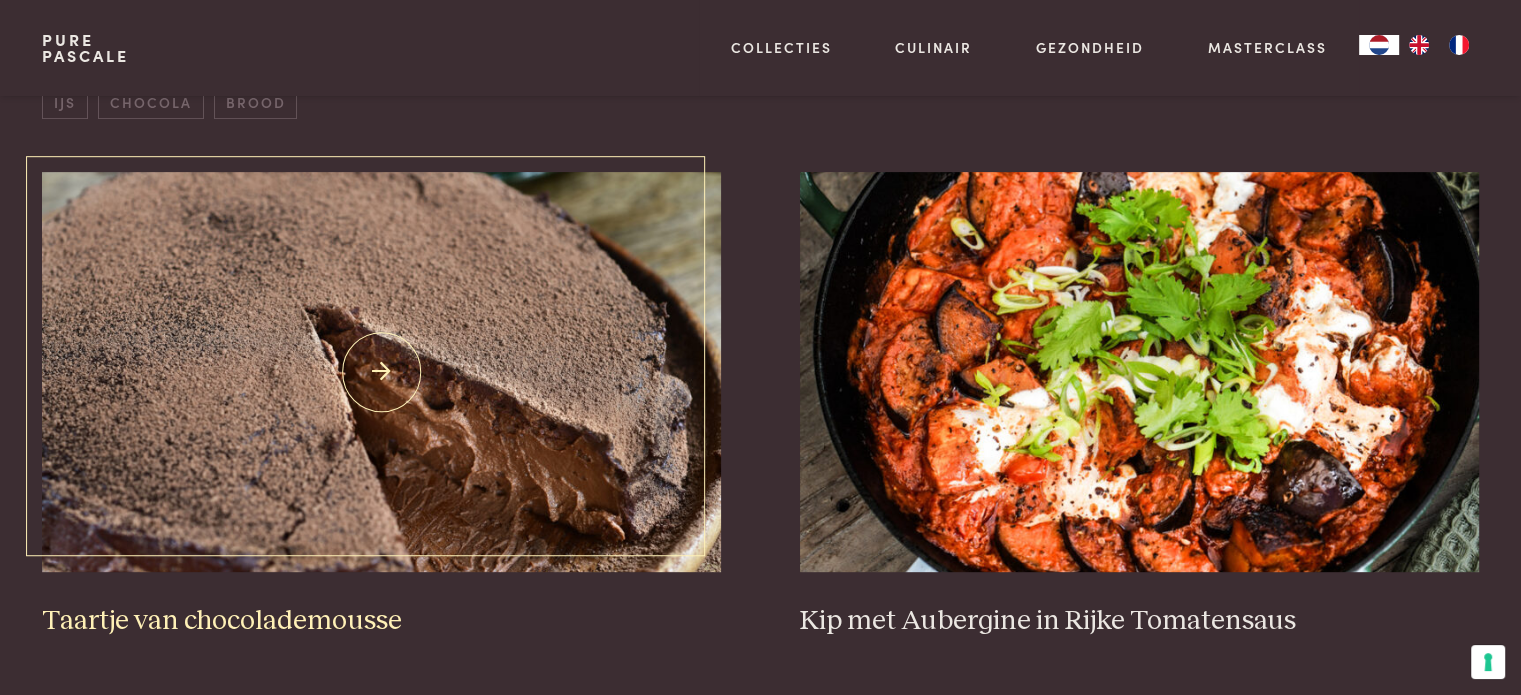 click at bounding box center [381, 372] 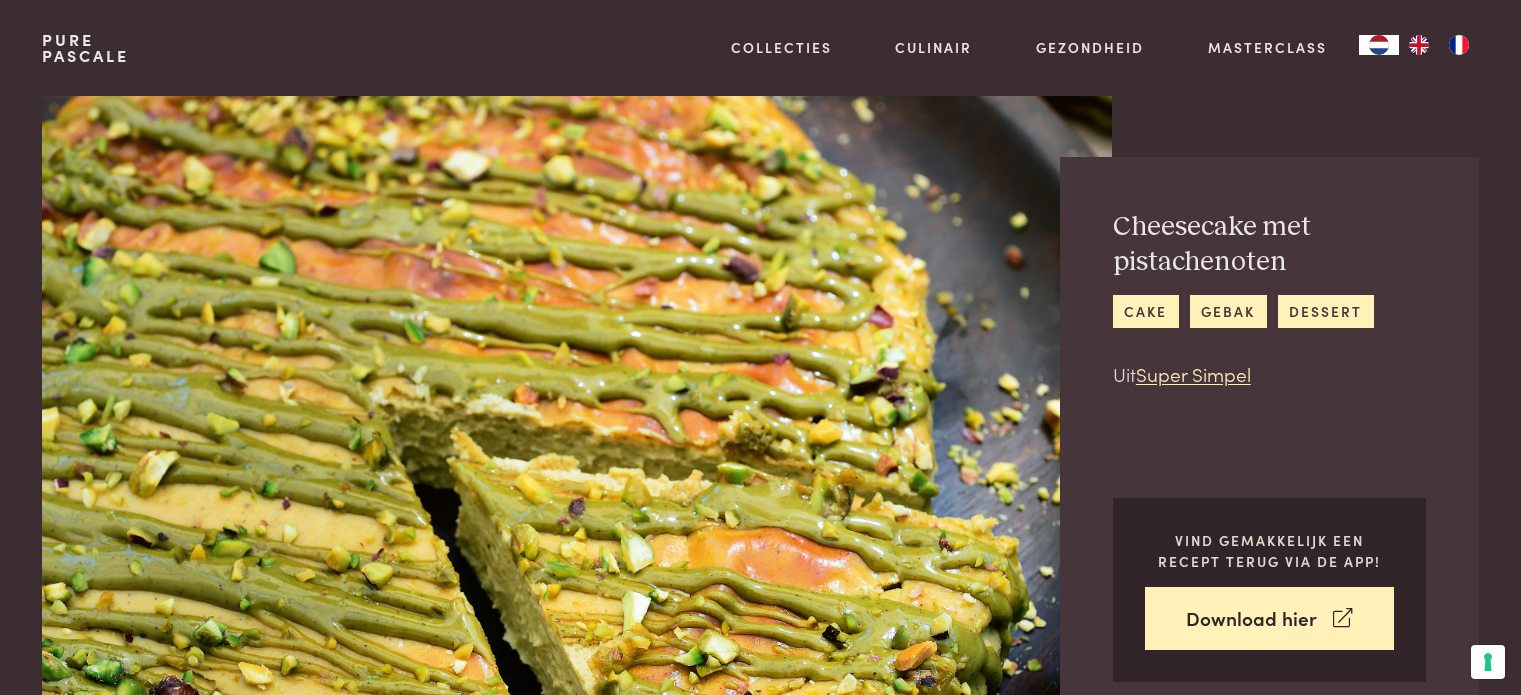 scroll, scrollTop: 0, scrollLeft: 0, axis: both 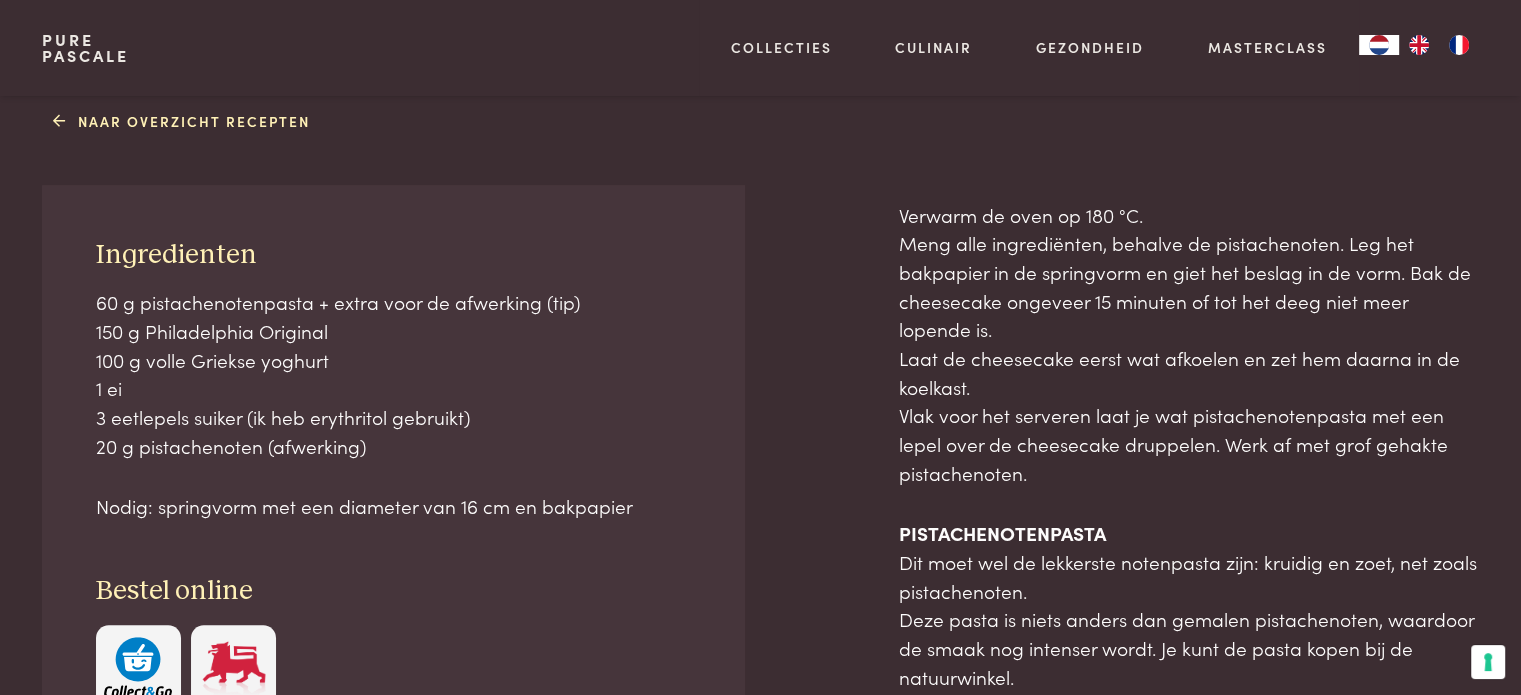 drag, startPoint x: 519, startPoint y: 284, endPoint x: 531, endPoint y: 254, distance: 32.31099 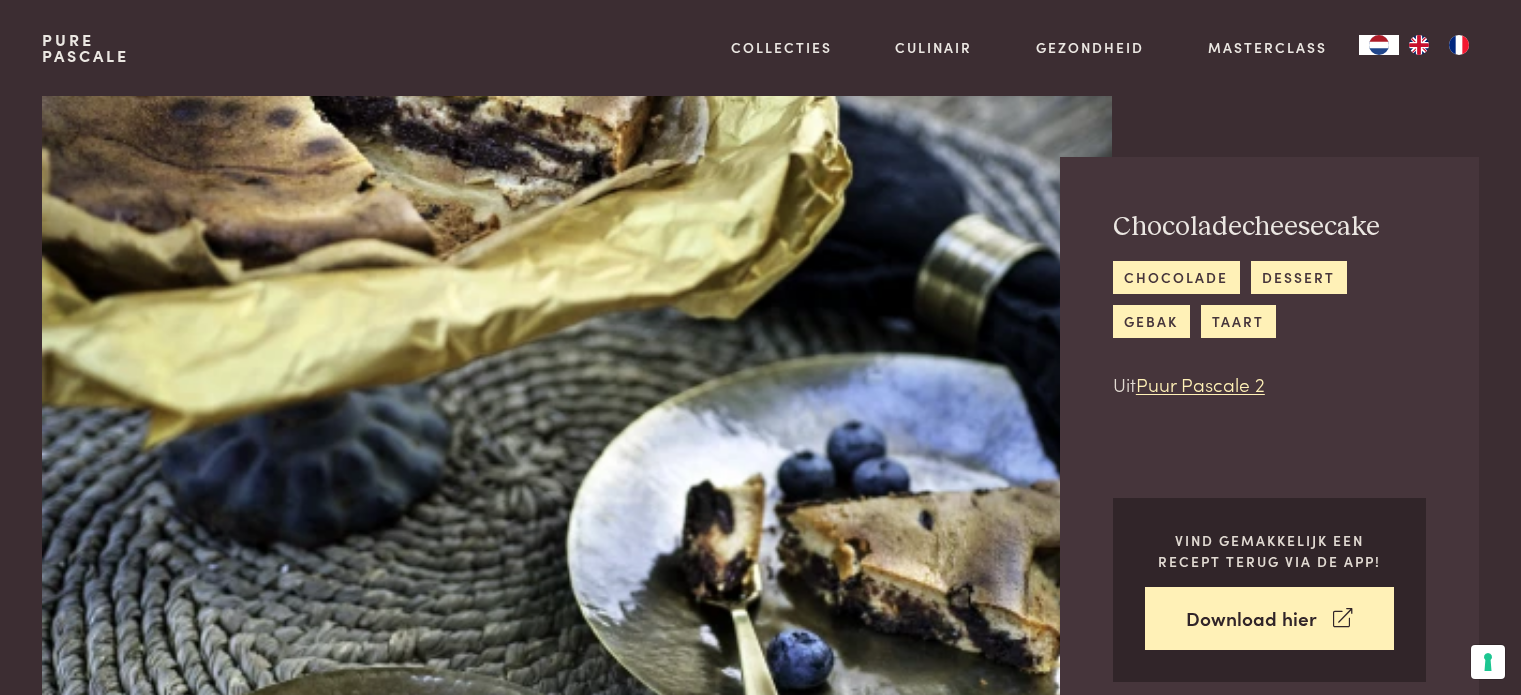 scroll, scrollTop: 0, scrollLeft: 0, axis: both 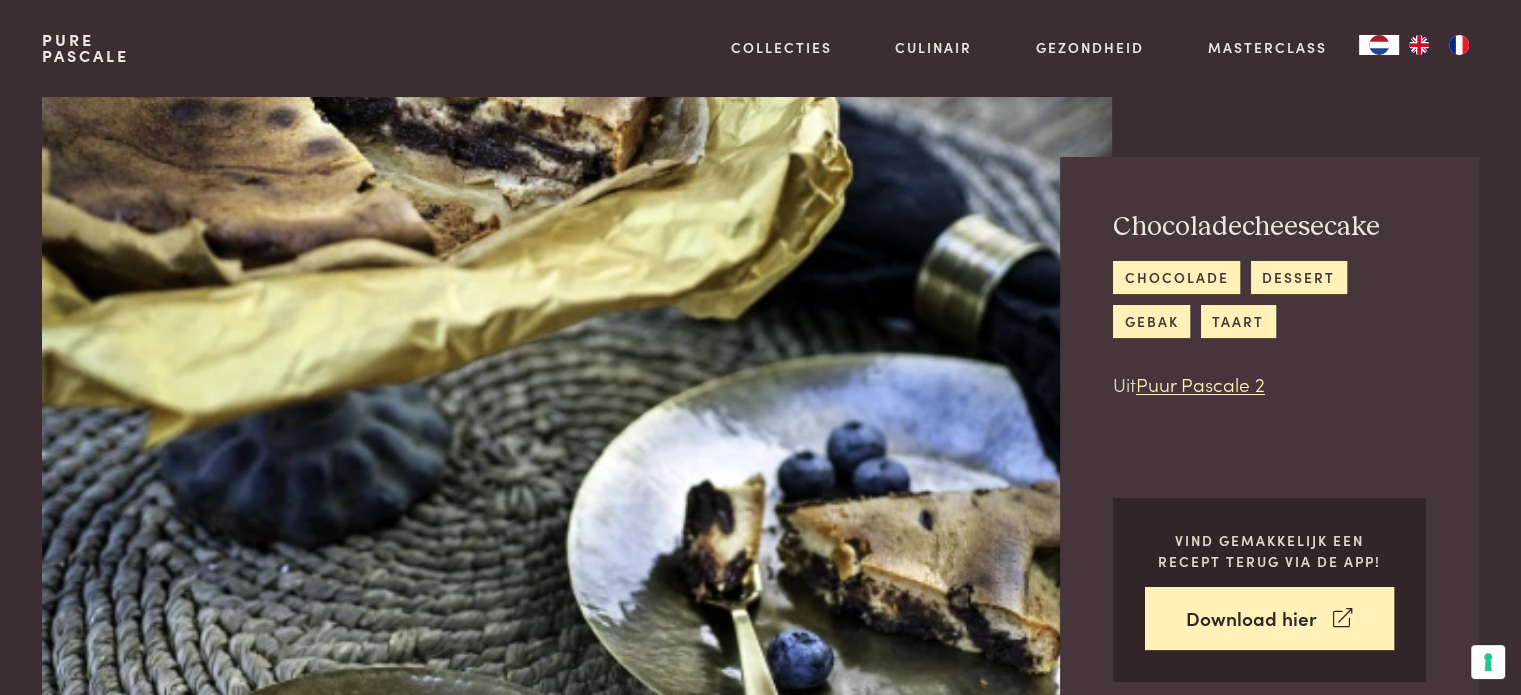 drag, startPoint x: 708, startPoint y: 539, endPoint x: 712, endPoint y: 529, distance: 10.770329 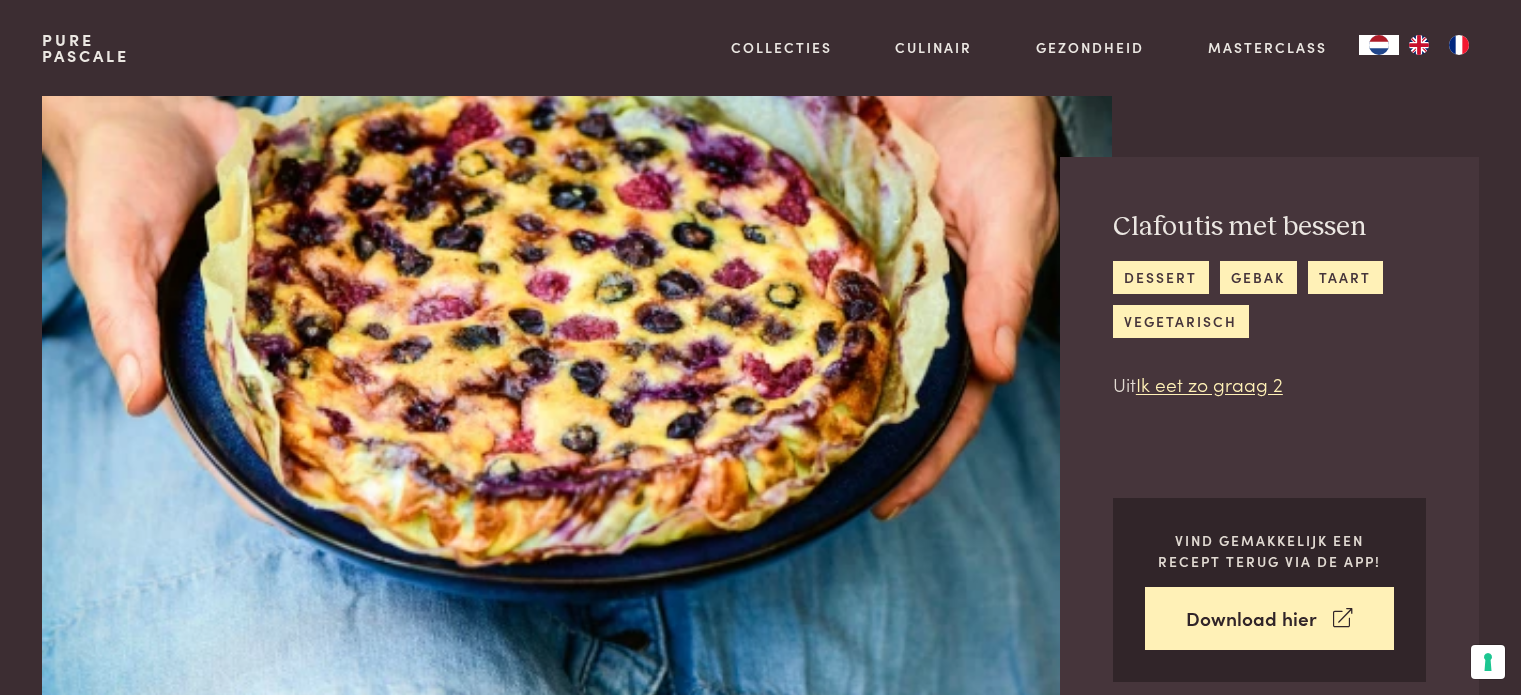 scroll, scrollTop: 0, scrollLeft: 0, axis: both 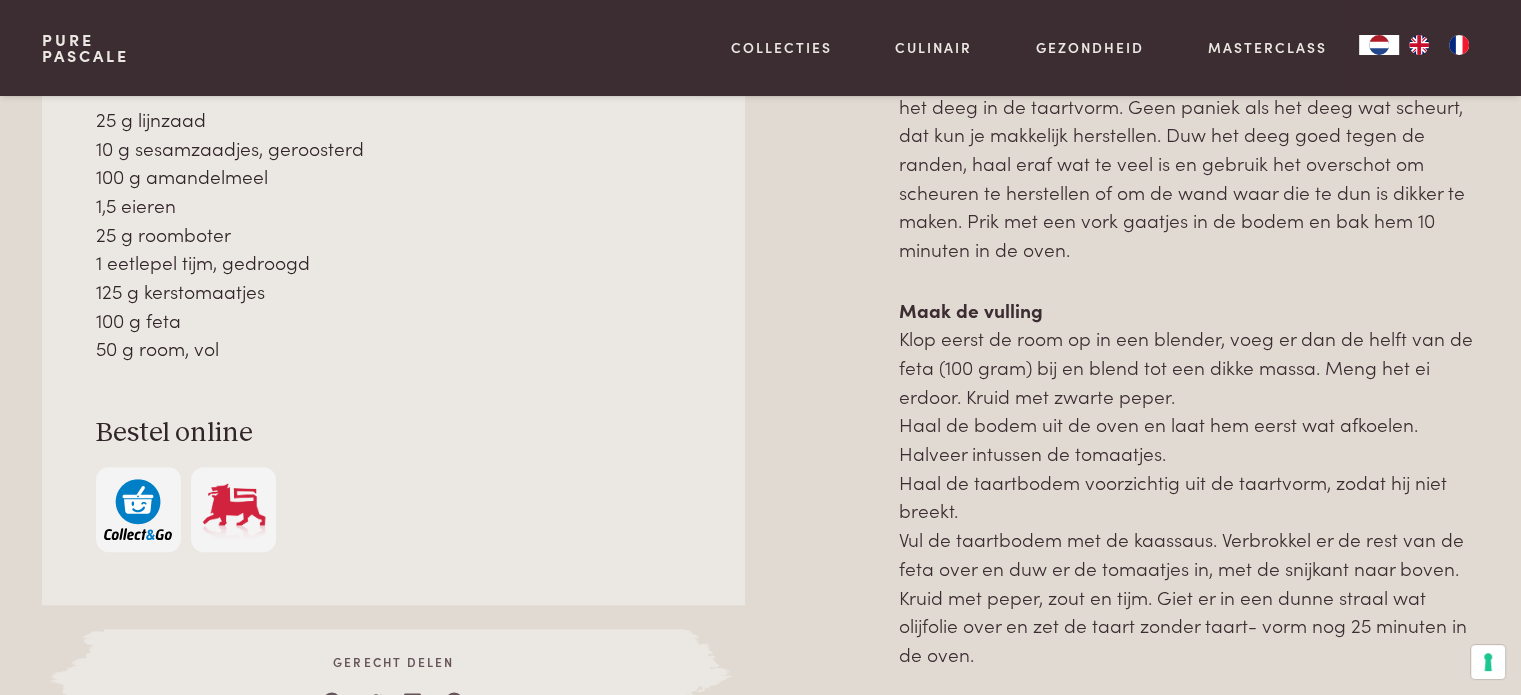 drag, startPoint x: 1066, startPoint y: 281, endPoint x: 1056, endPoint y: 266, distance: 18.027756 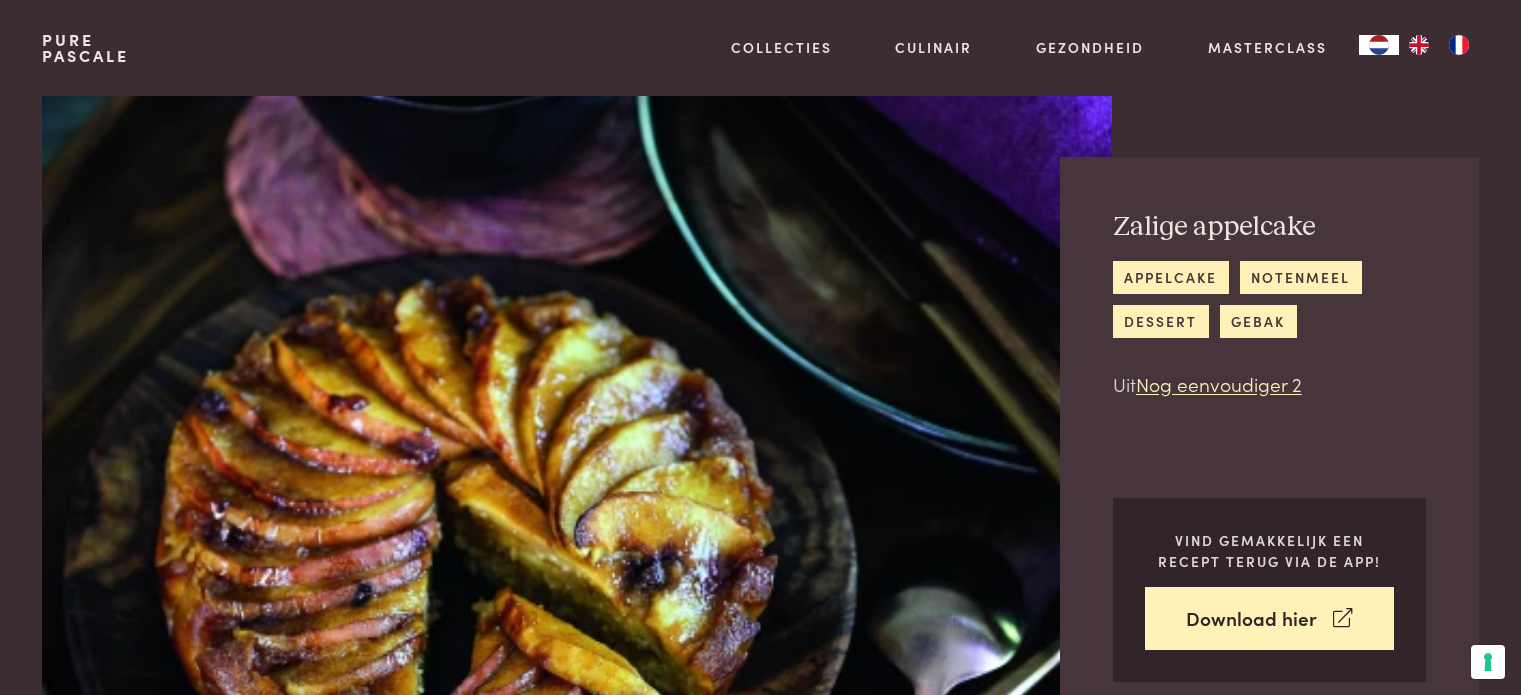 scroll, scrollTop: 0, scrollLeft: 0, axis: both 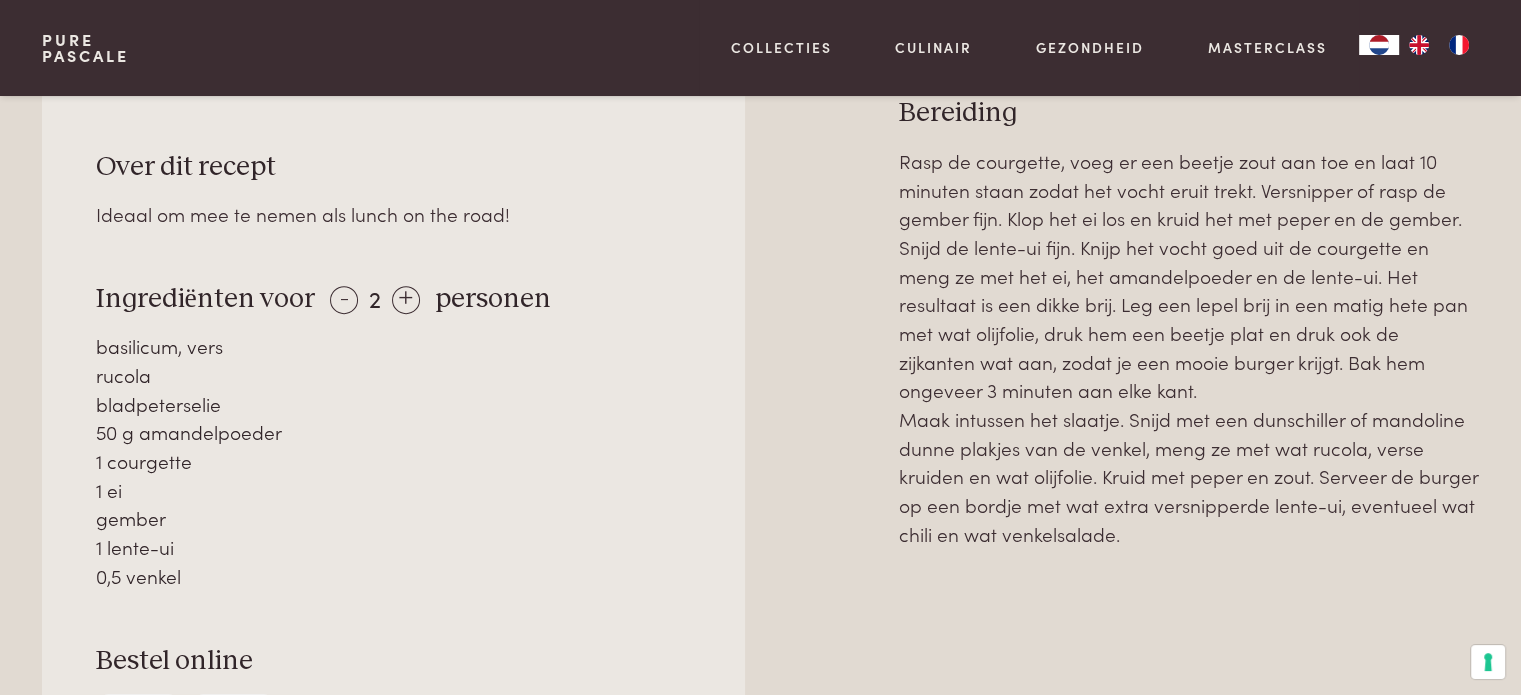 drag, startPoint x: 582, startPoint y: 408, endPoint x: 575, endPoint y: 426, distance: 19.313208 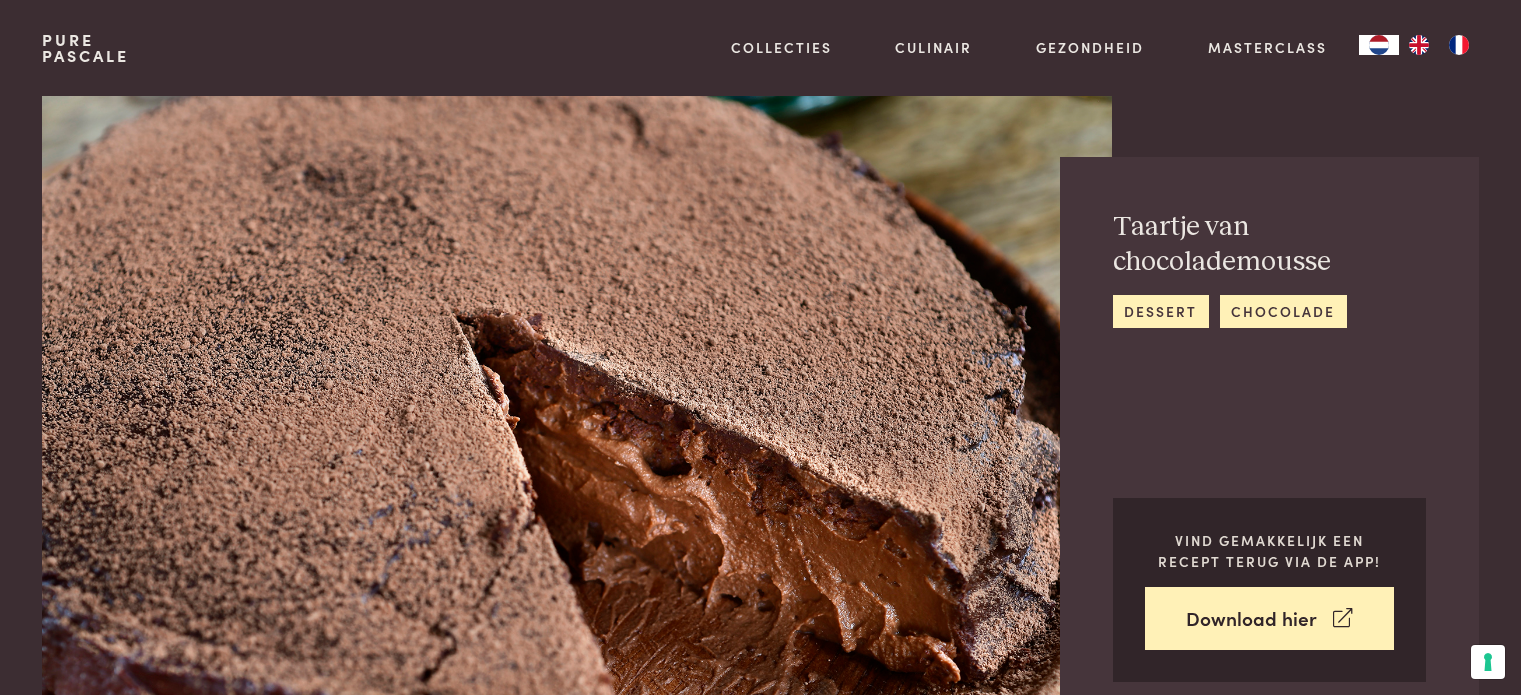 scroll, scrollTop: 0, scrollLeft: 0, axis: both 